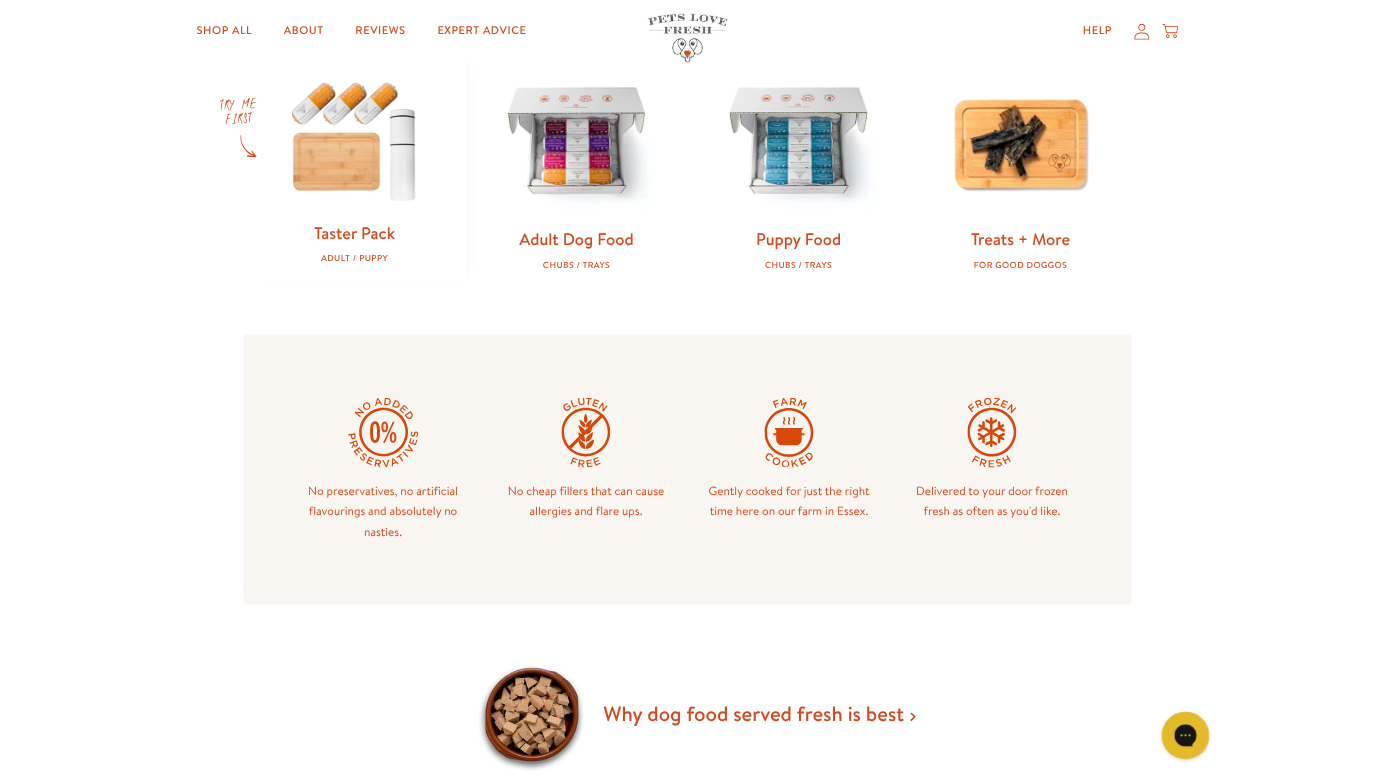 scroll, scrollTop: 652, scrollLeft: 0, axis: vertical 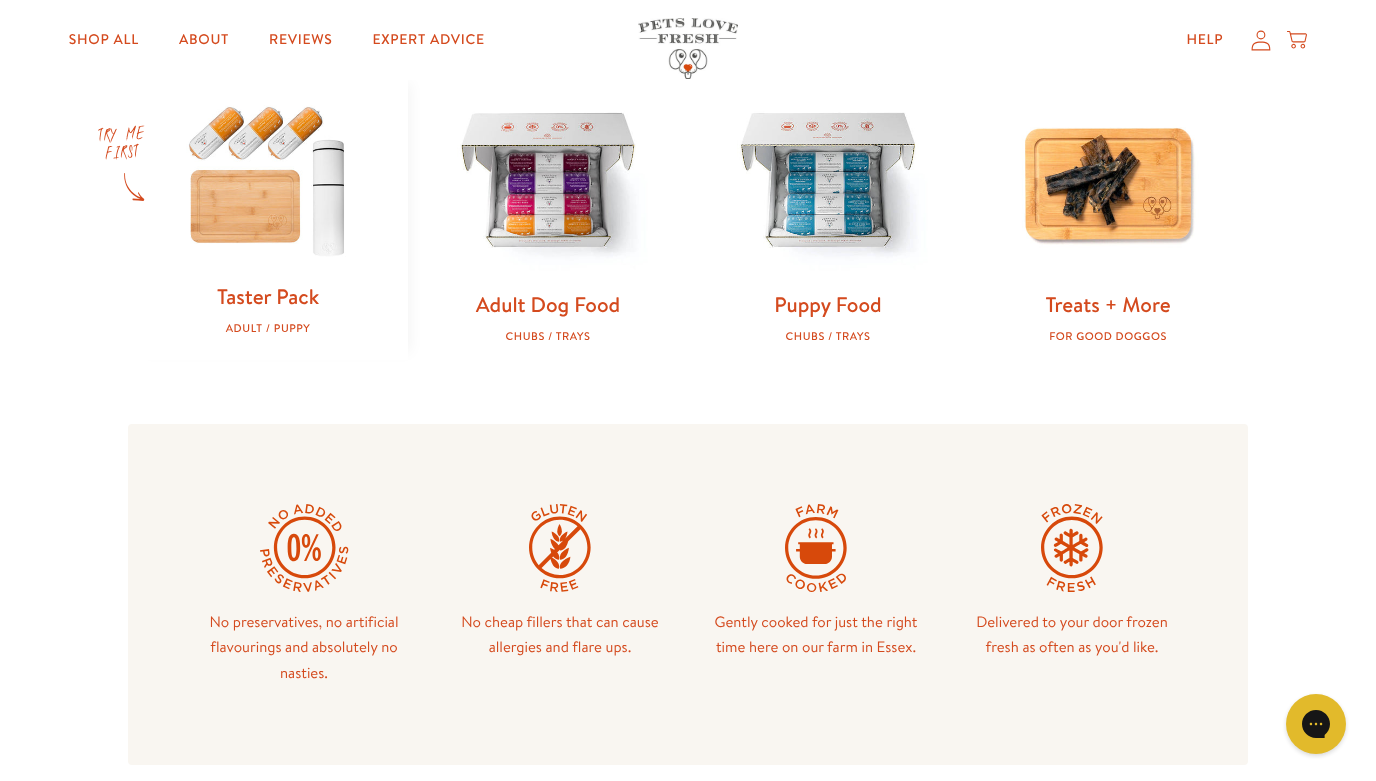 click at bounding box center (828, 183) 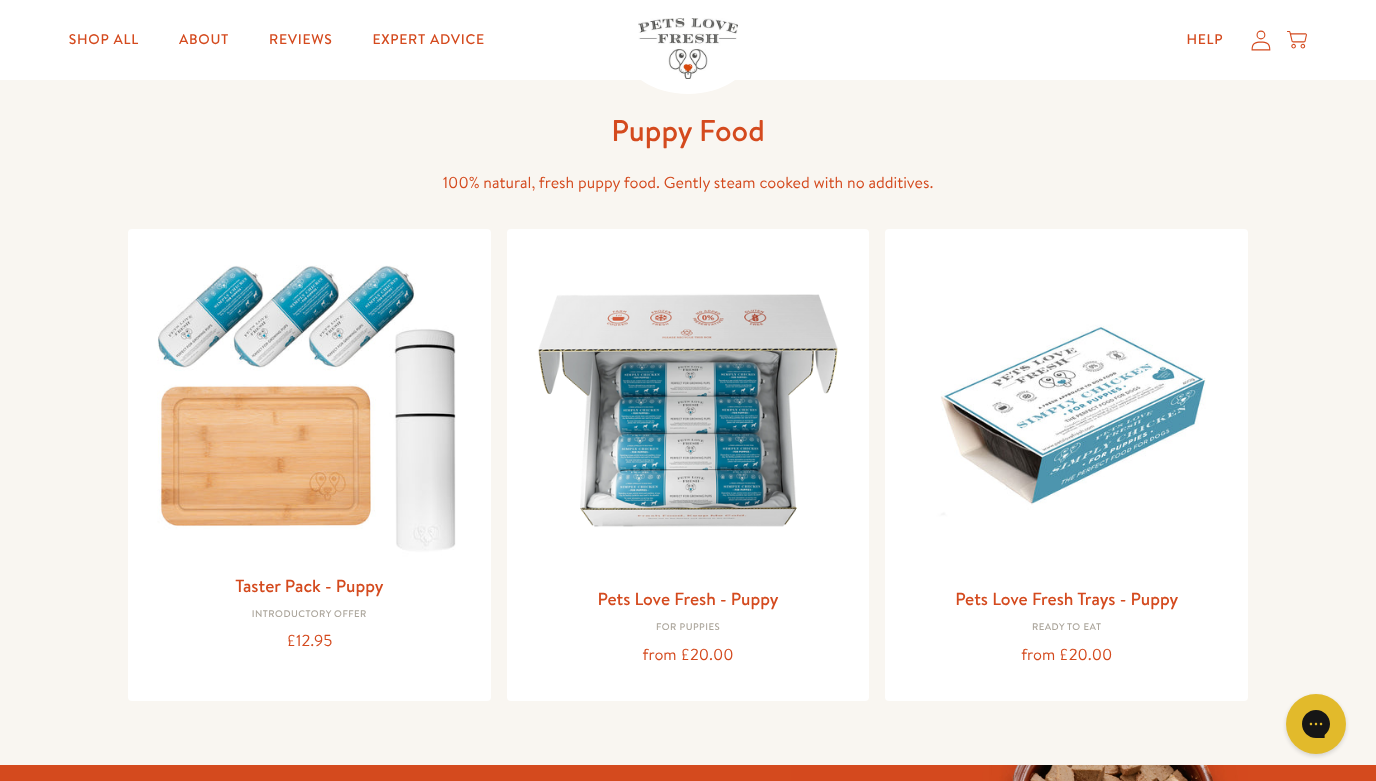 scroll, scrollTop: 0, scrollLeft: 0, axis: both 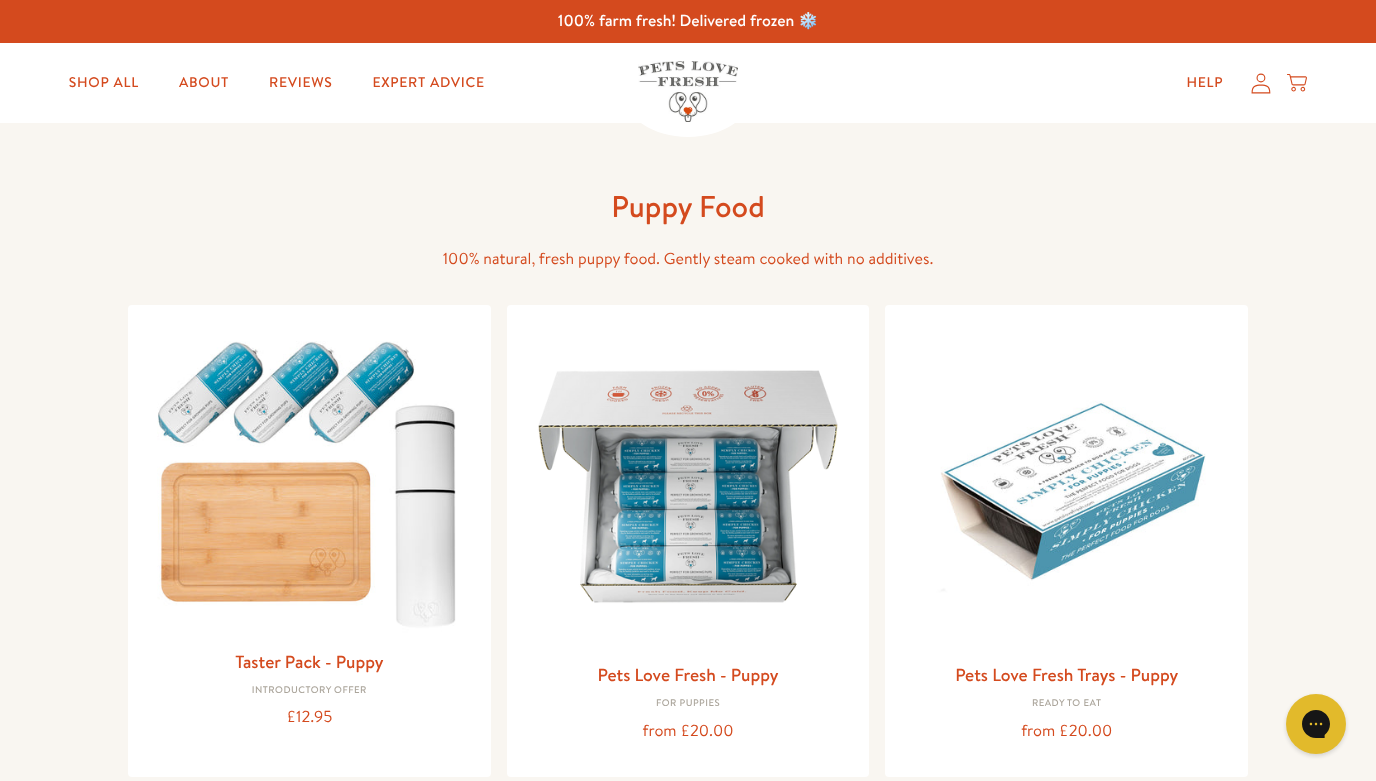click at bounding box center (688, 486) 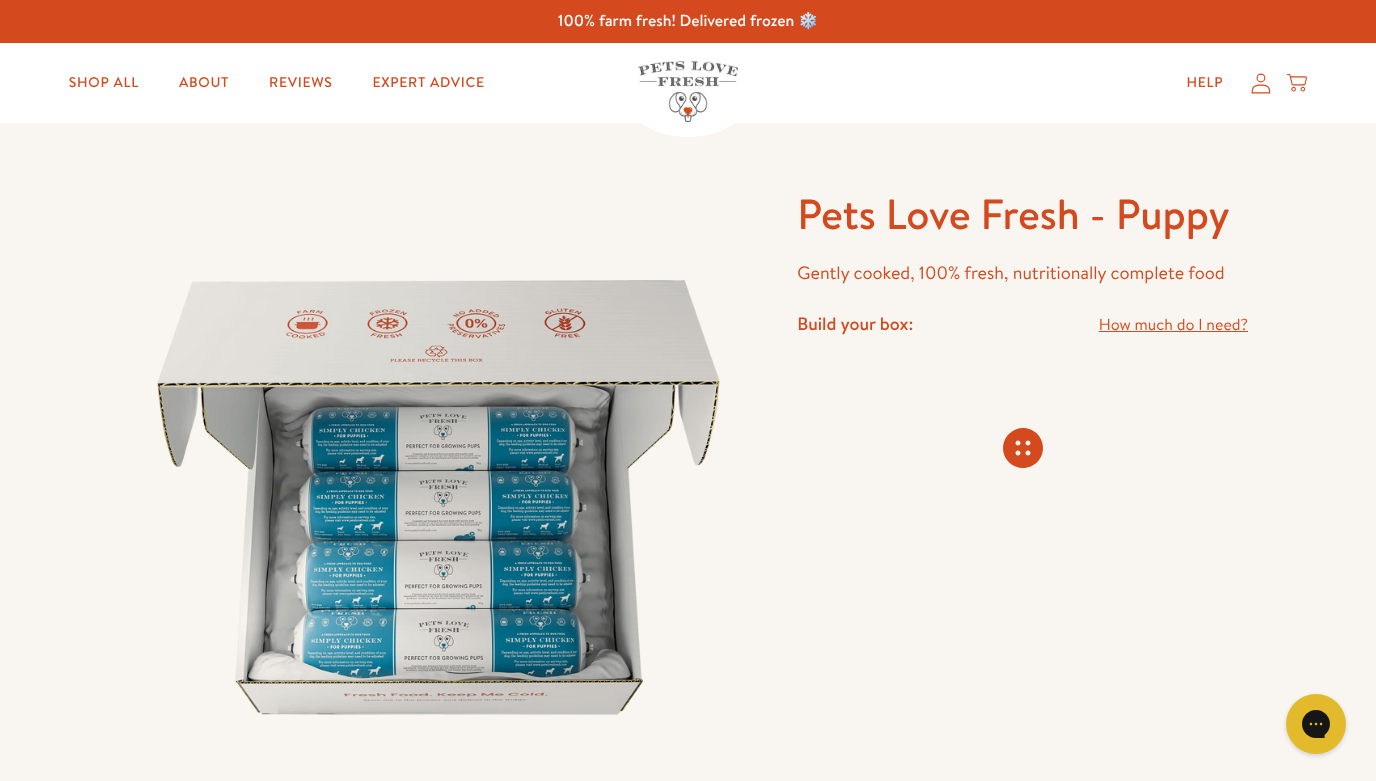 scroll, scrollTop: 0, scrollLeft: 0, axis: both 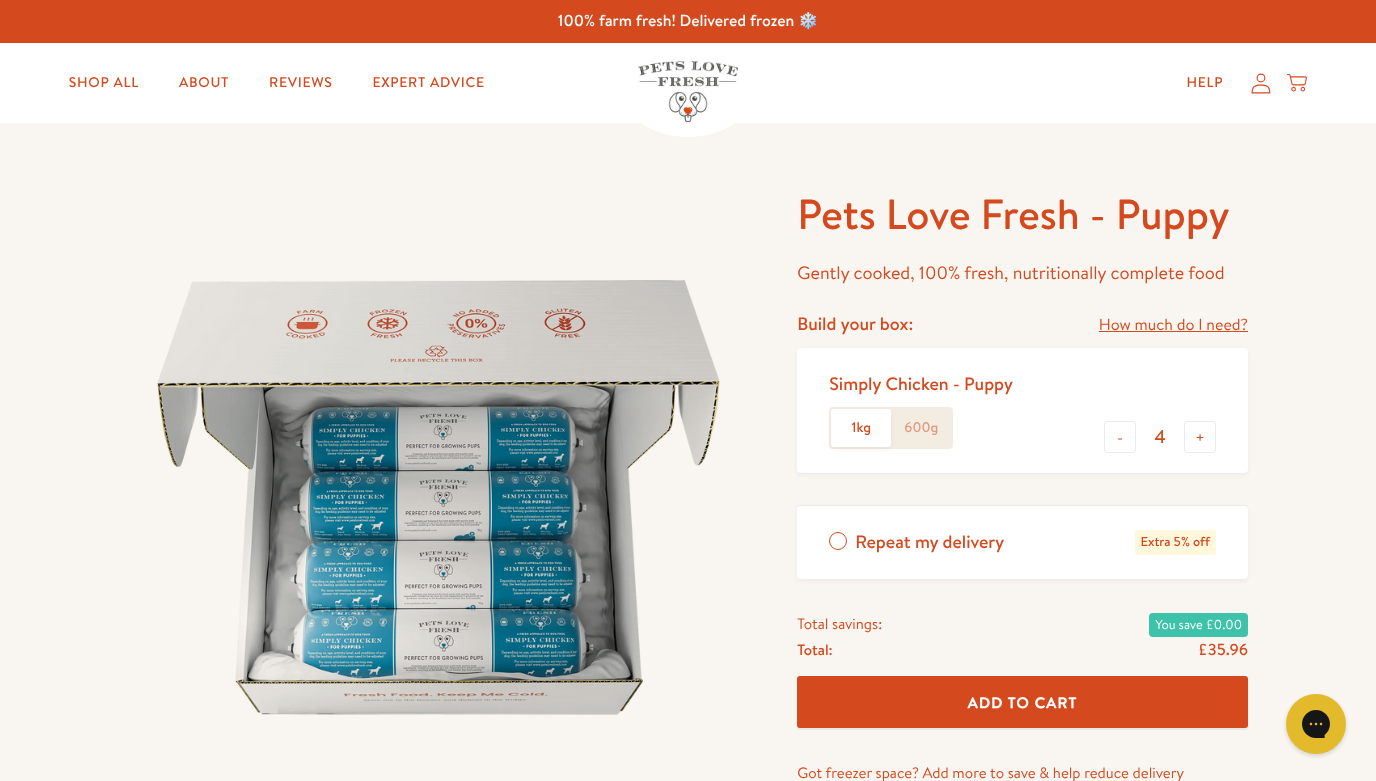 click on "1kg" 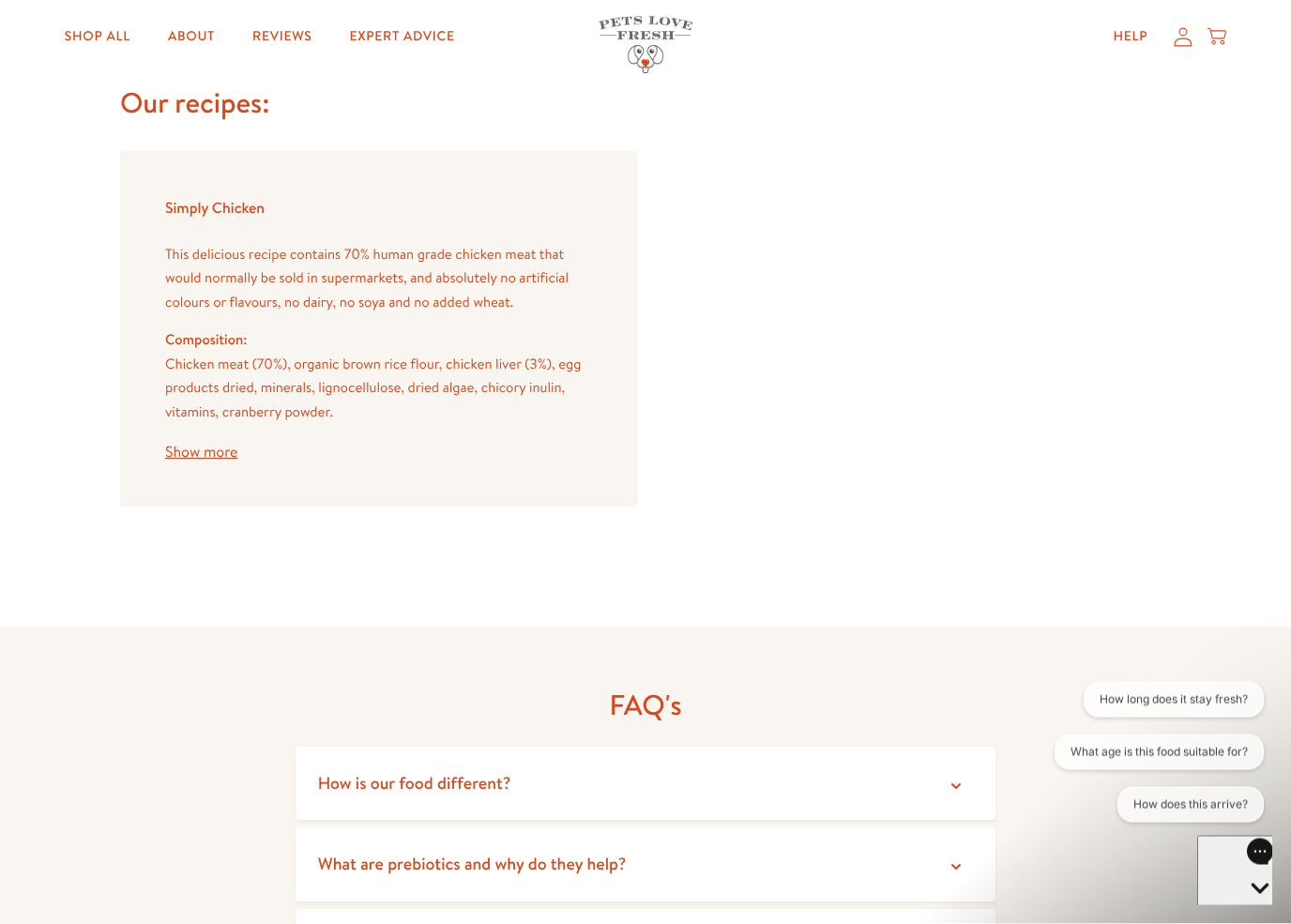 scroll, scrollTop: 1757, scrollLeft: 0, axis: vertical 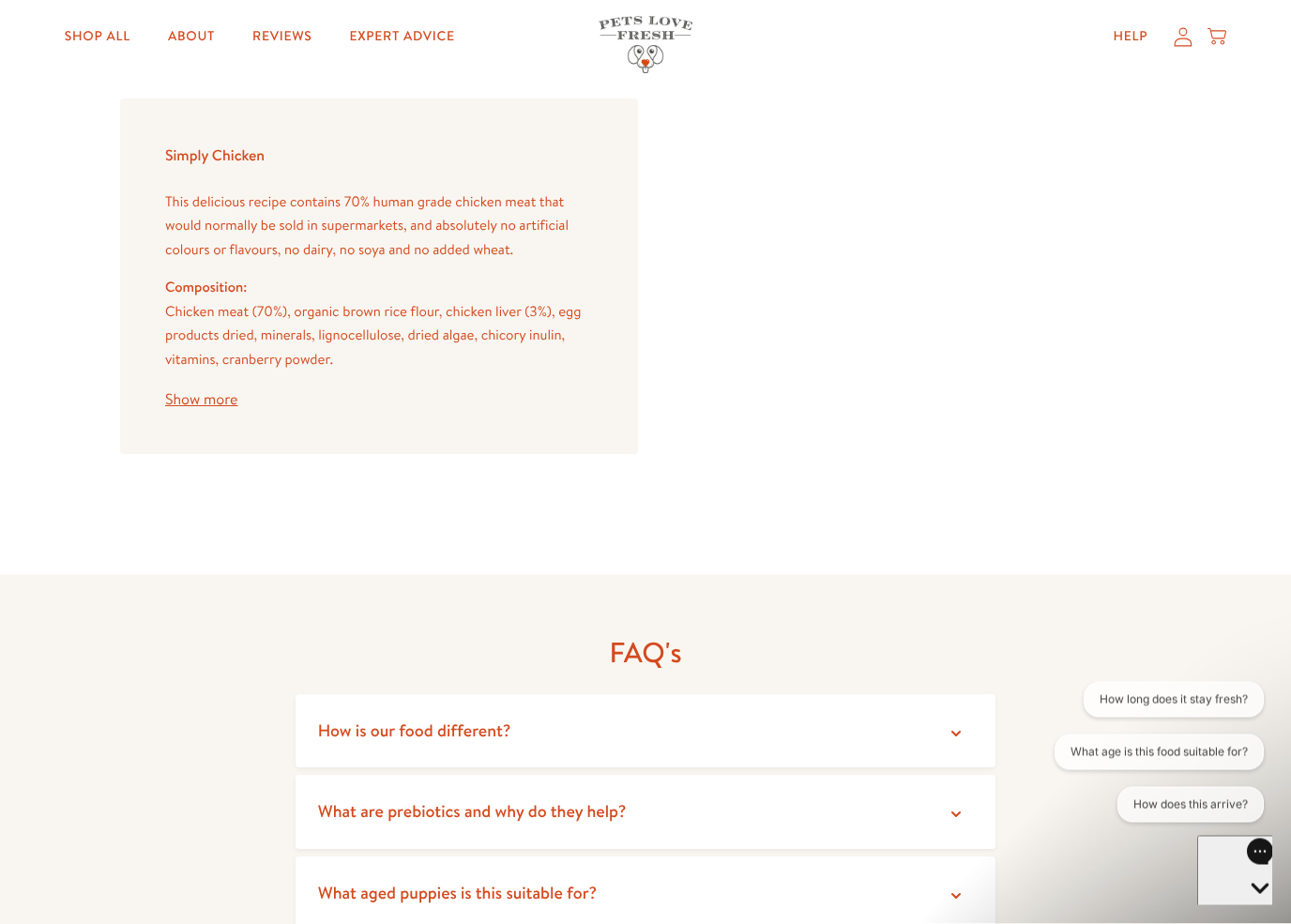 click on "Complete, natural nutrition served fresh daily
No ingredients you can’t pronounce. Everything a dog needs for a balanced nutritionally complete diet. Made on our farm and delivered 100% freshly frozen
British meat
Quality British sources of protein to supply amino acids needed for hair, skin, nails, muscles, tendons, ligaments, and cartilage
Organic Brown Rice
Fibre to aid digestion and support gut health
Natural Prebiotics
Added prebiotics to support the growth of good bacteria to ensure a healthy gut and aid digestion
Eggs" at bounding box center [646, -140] 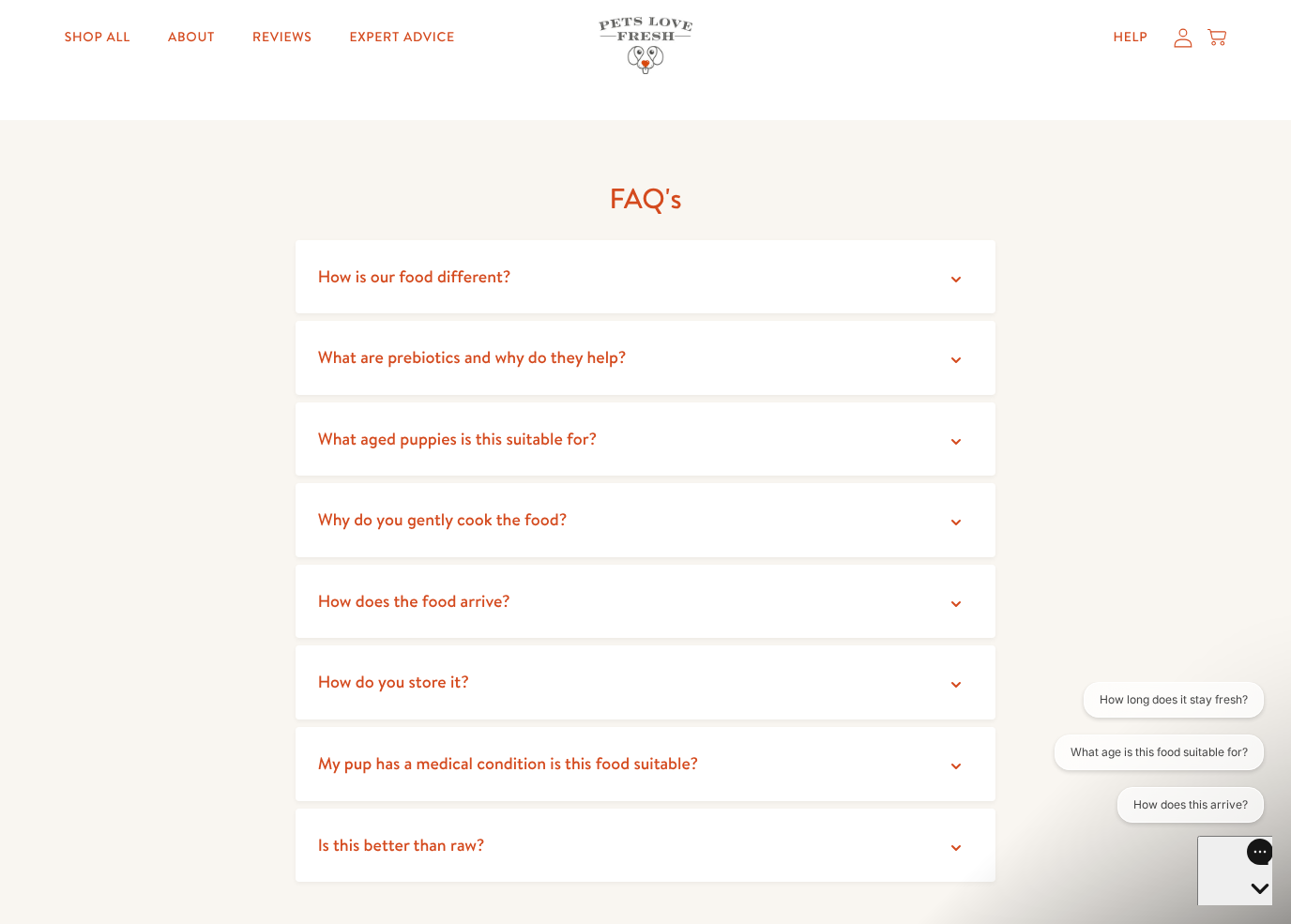 scroll, scrollTop: 2788, scrollLeft: 0, axis: vertical 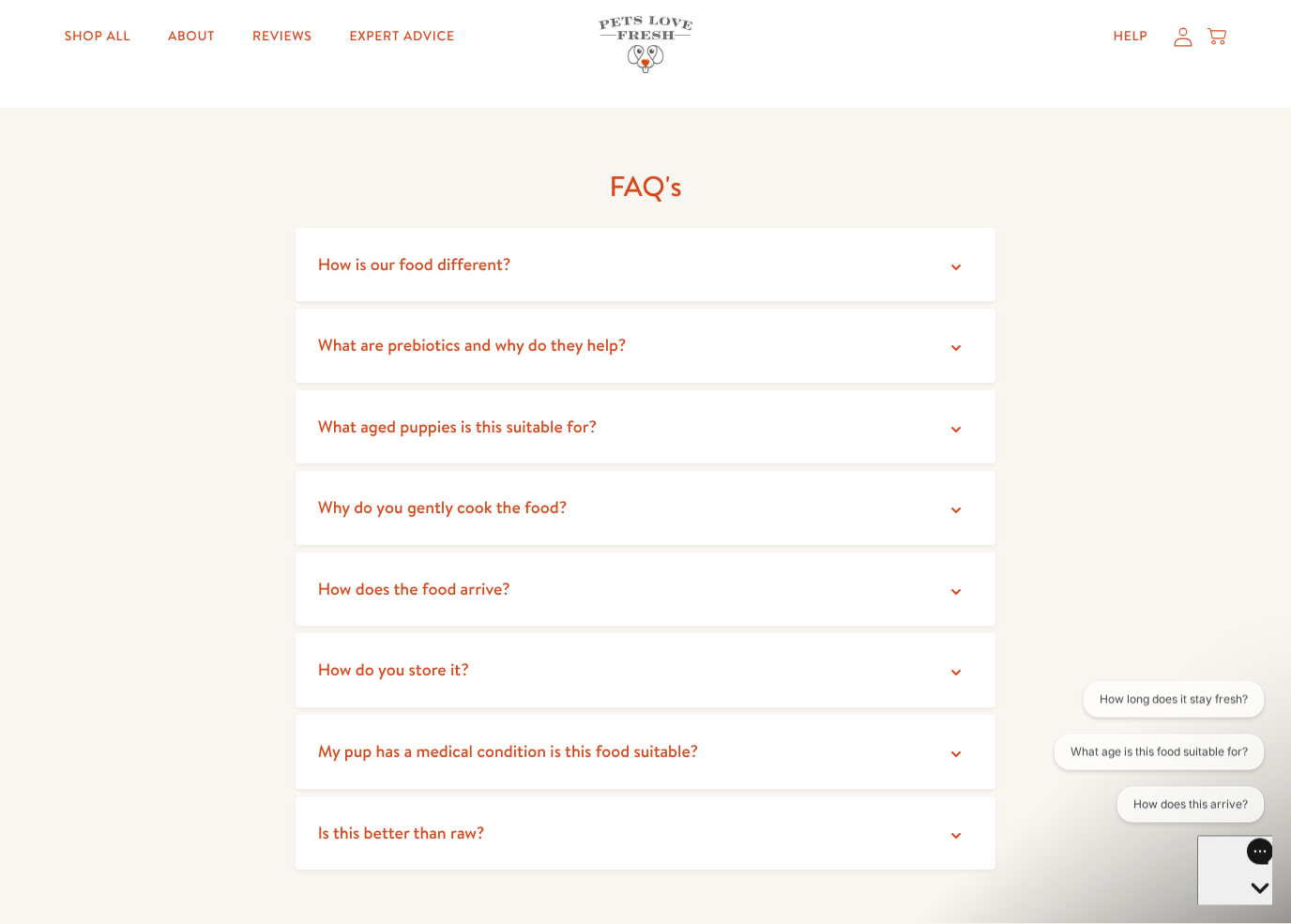 click on "How do you store it?" at bounding box center (646, 671) 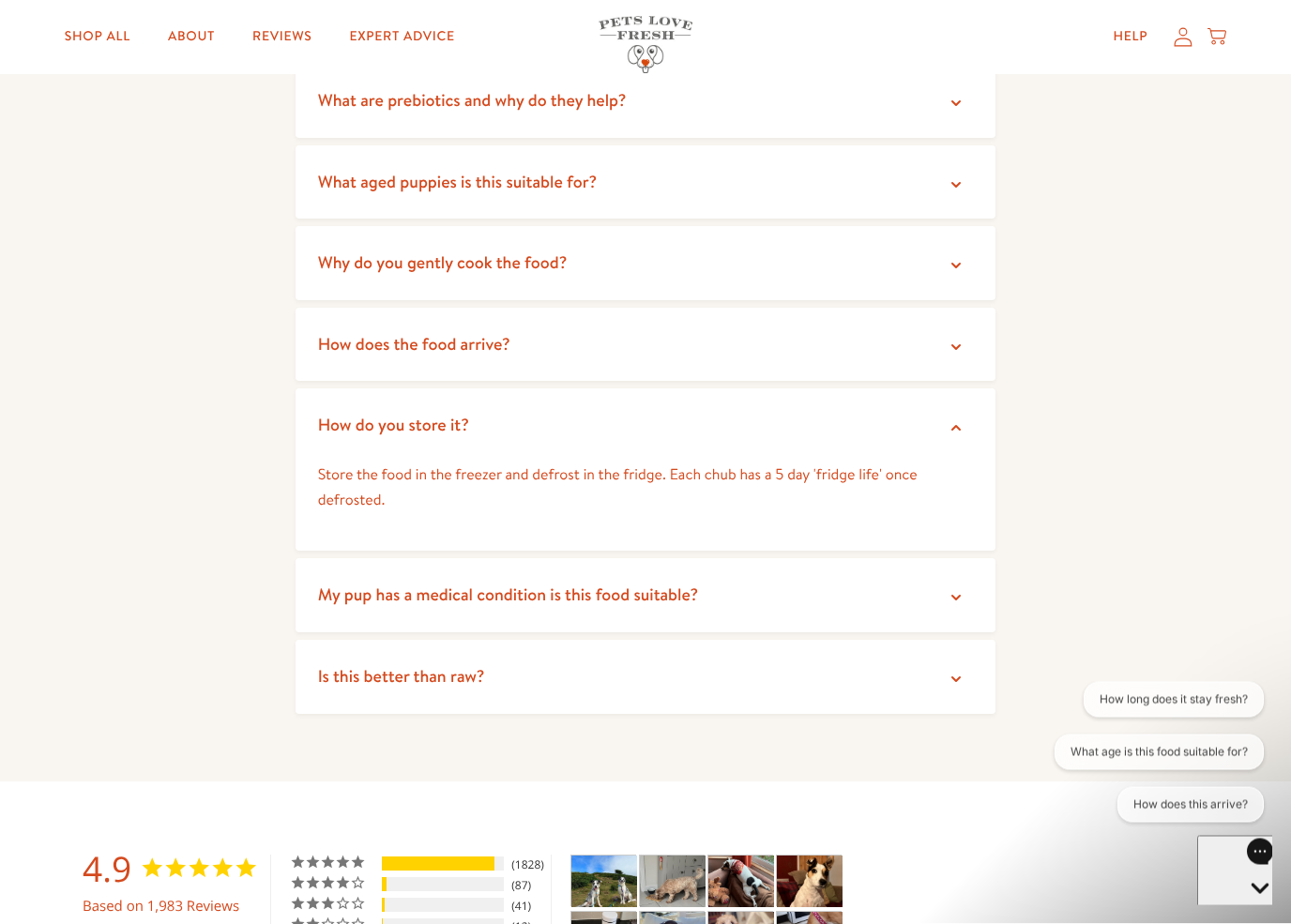 scroll, scrollTop: 3041, scrollLeft: 0, axis: vertical 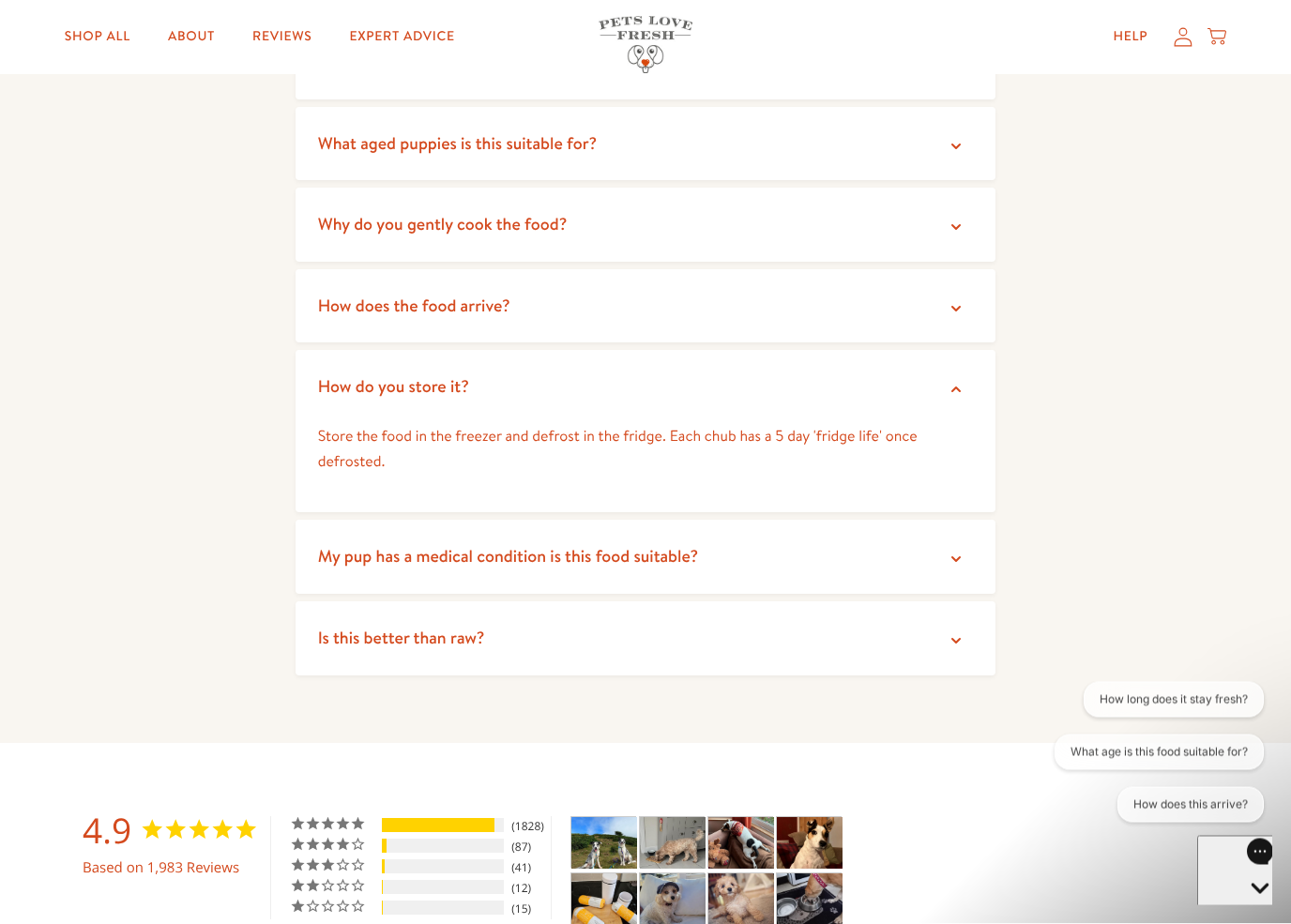 click on "My pup has a medical condition is this food suitable?" at bounding box center (646, 557) 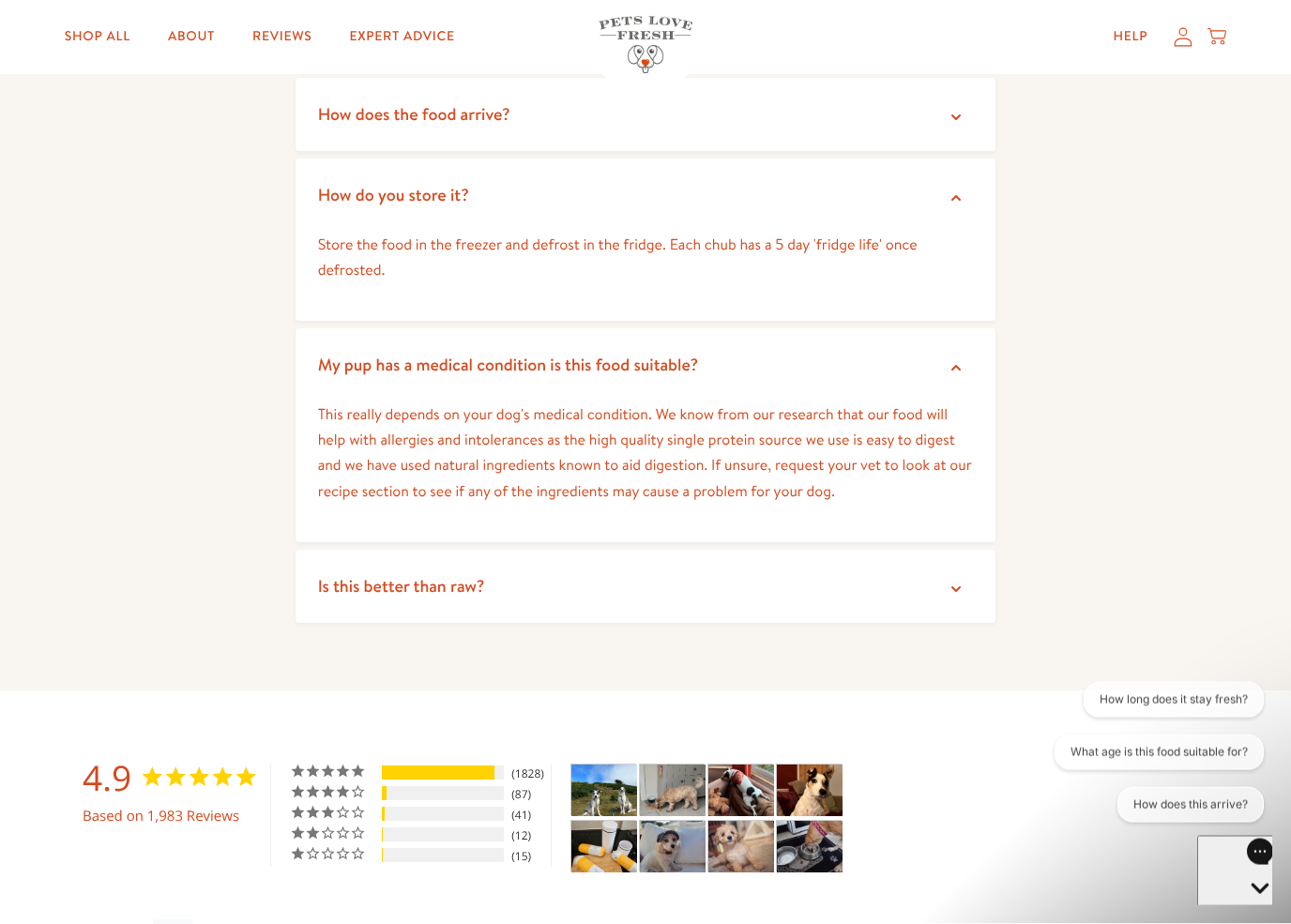 scroll, scrollTop: 3276, scrollLeft: 0, axis: vertical 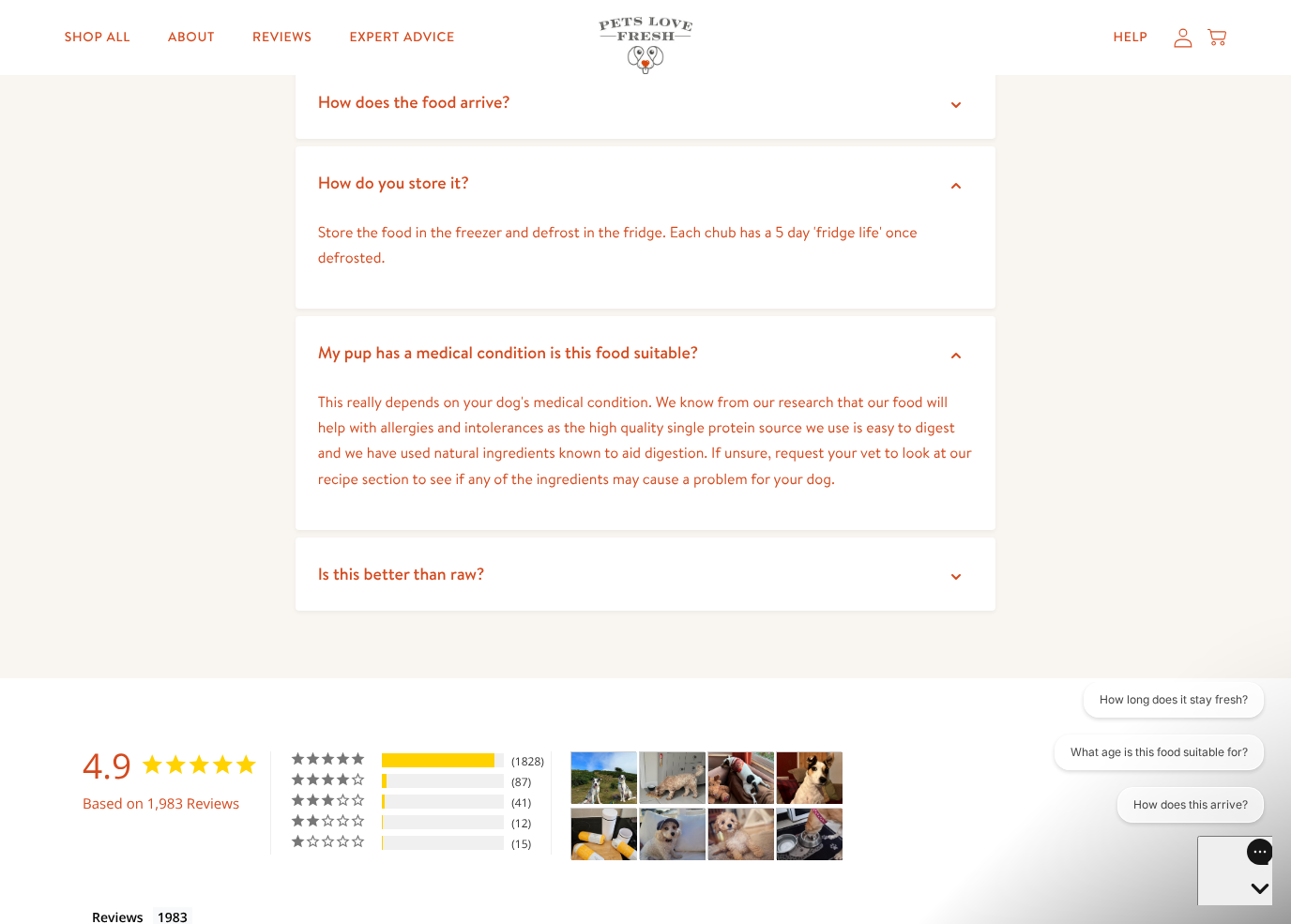 click 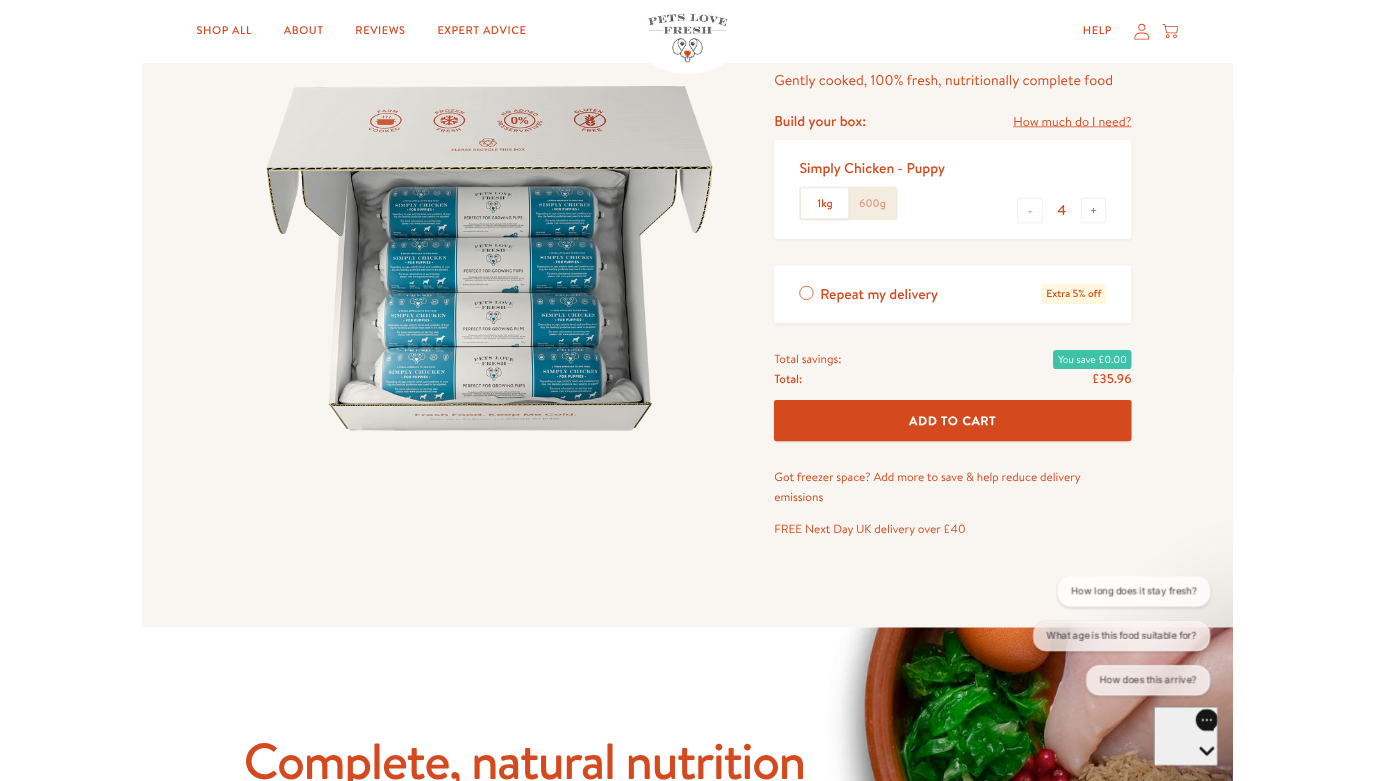 scroll, scrollTop: 169, scrollLeft: 0, axis: vertical 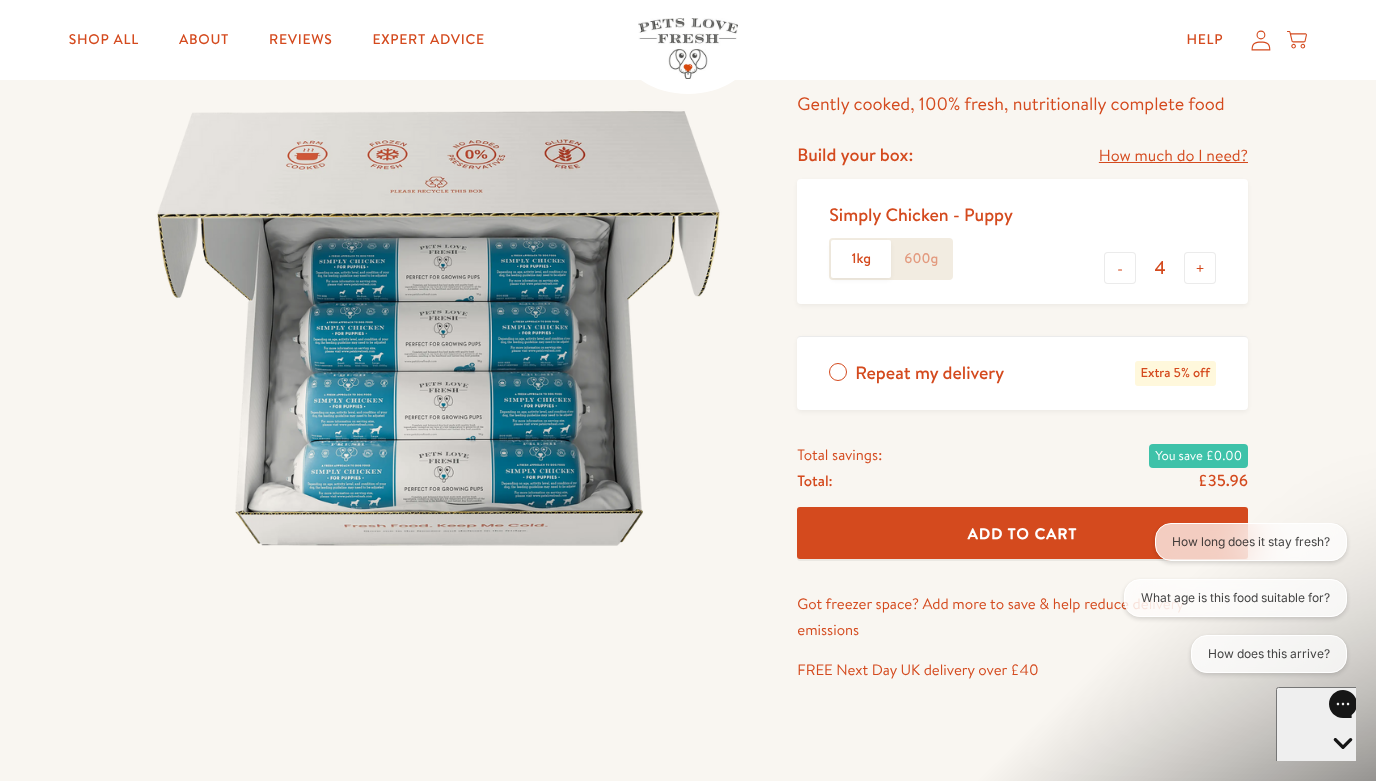 click at bounding box center [438, 328] 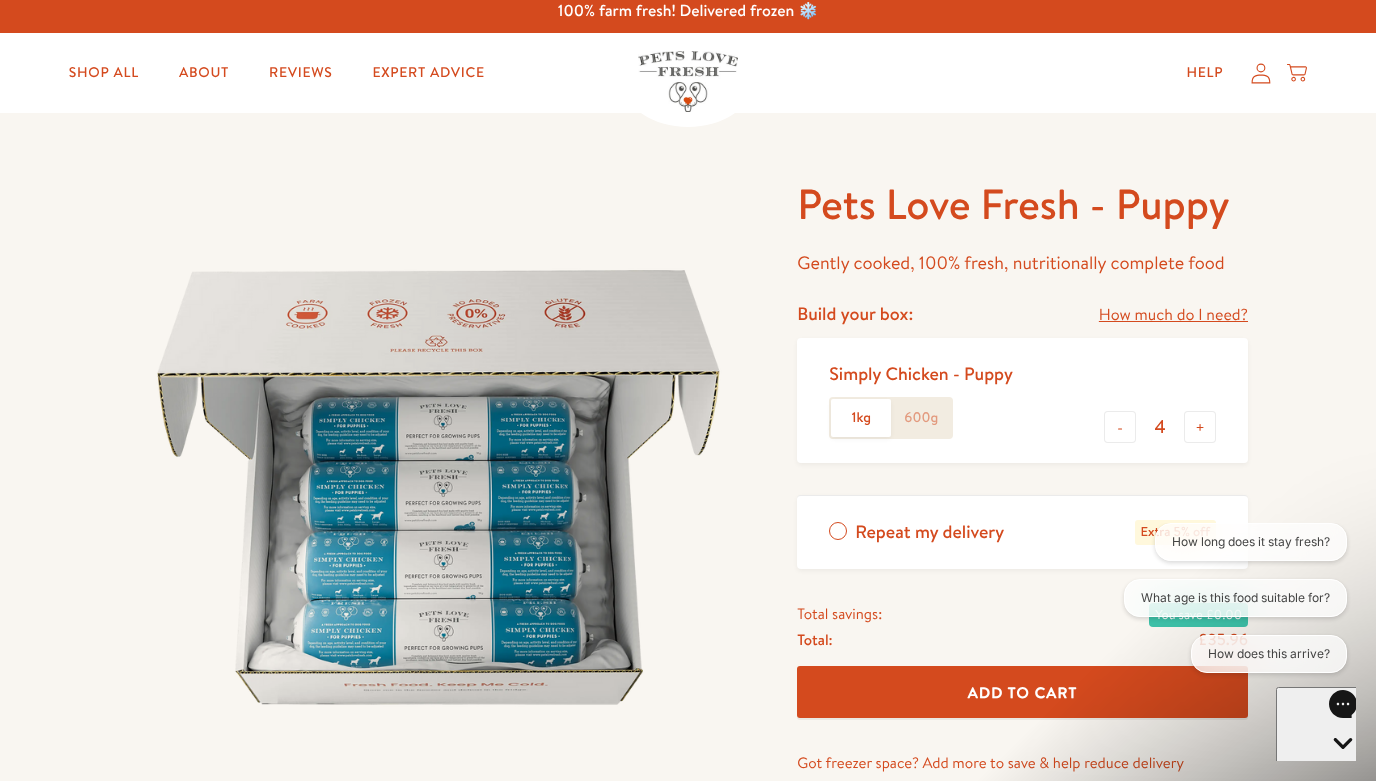 scroll, scrollTop: 0, scrollLeft: 0, axis: both 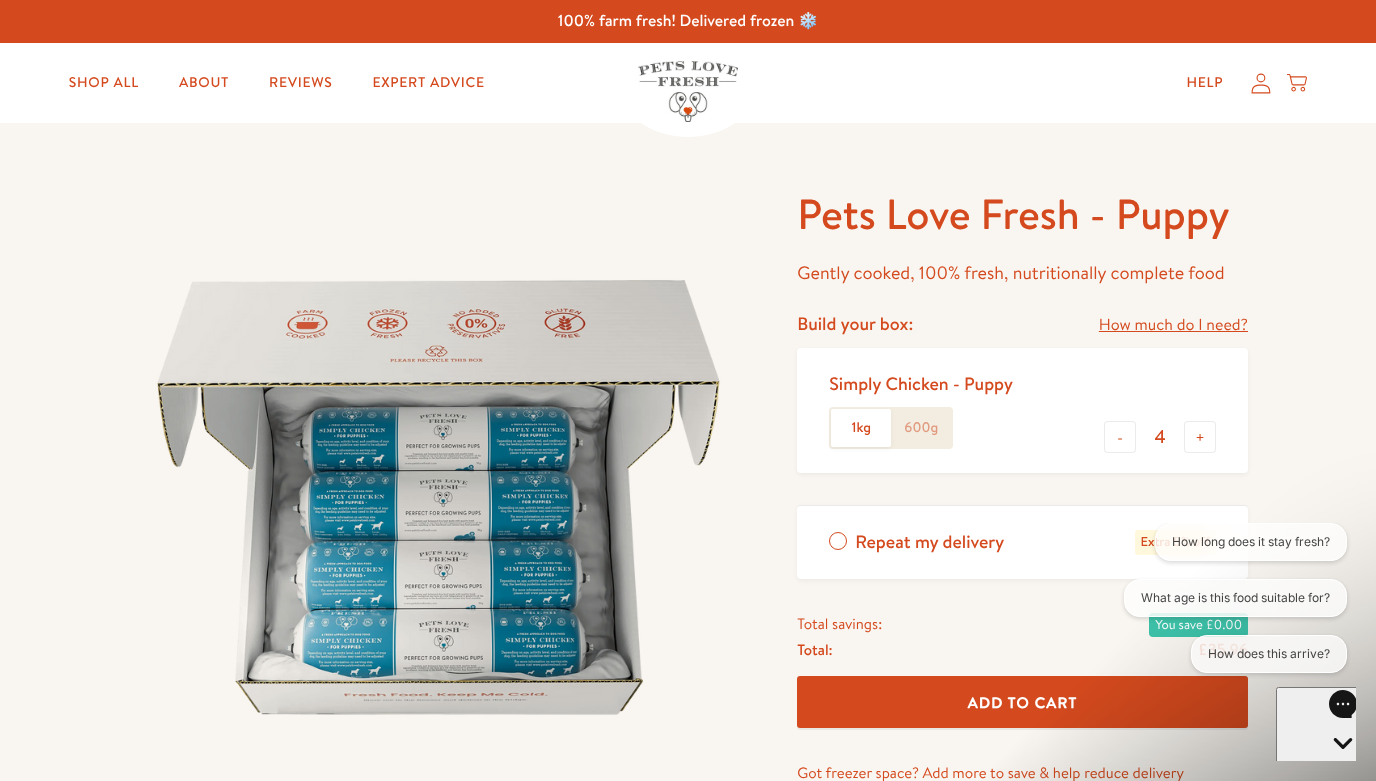 click on "How much do I need?" at bounding box center [1173, 325] 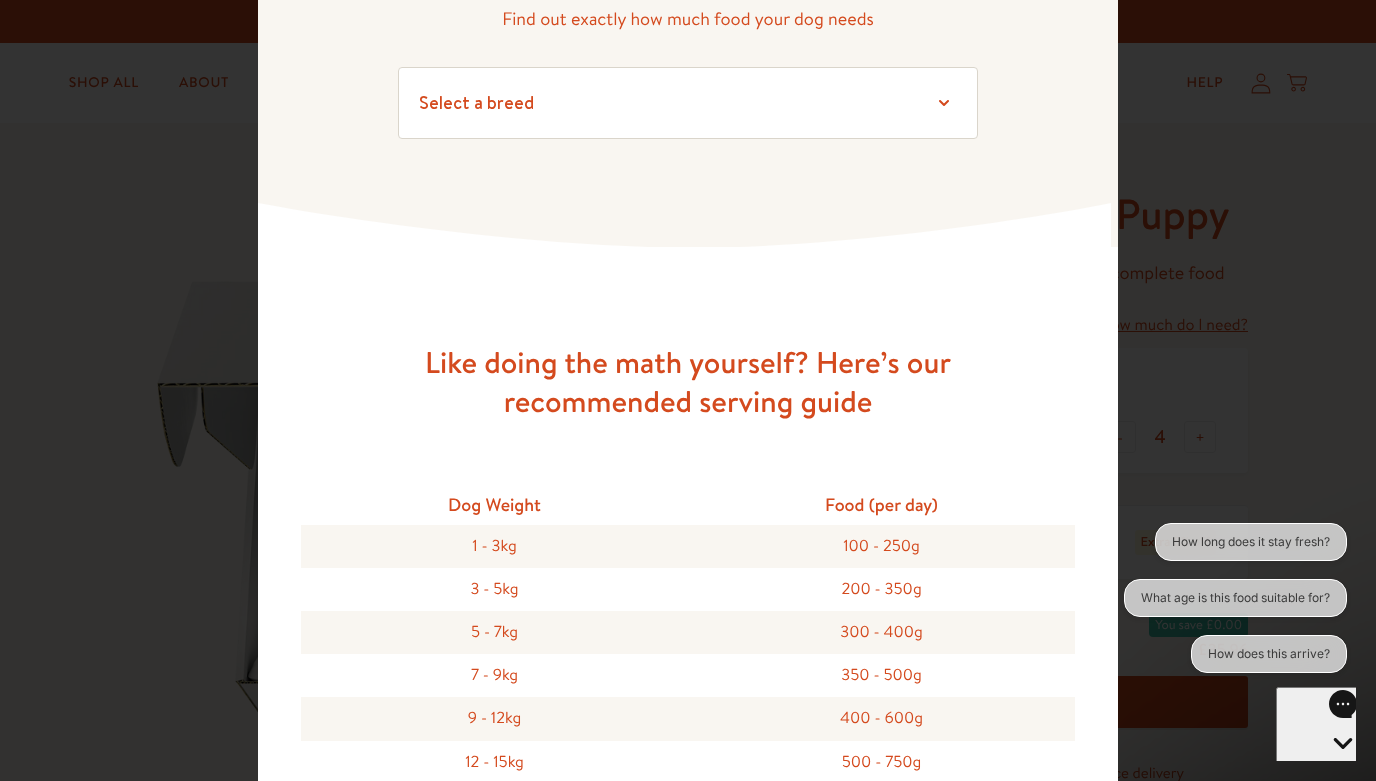 scroll, scrollTop: 171, scrollLeft: 0, axis: vertical 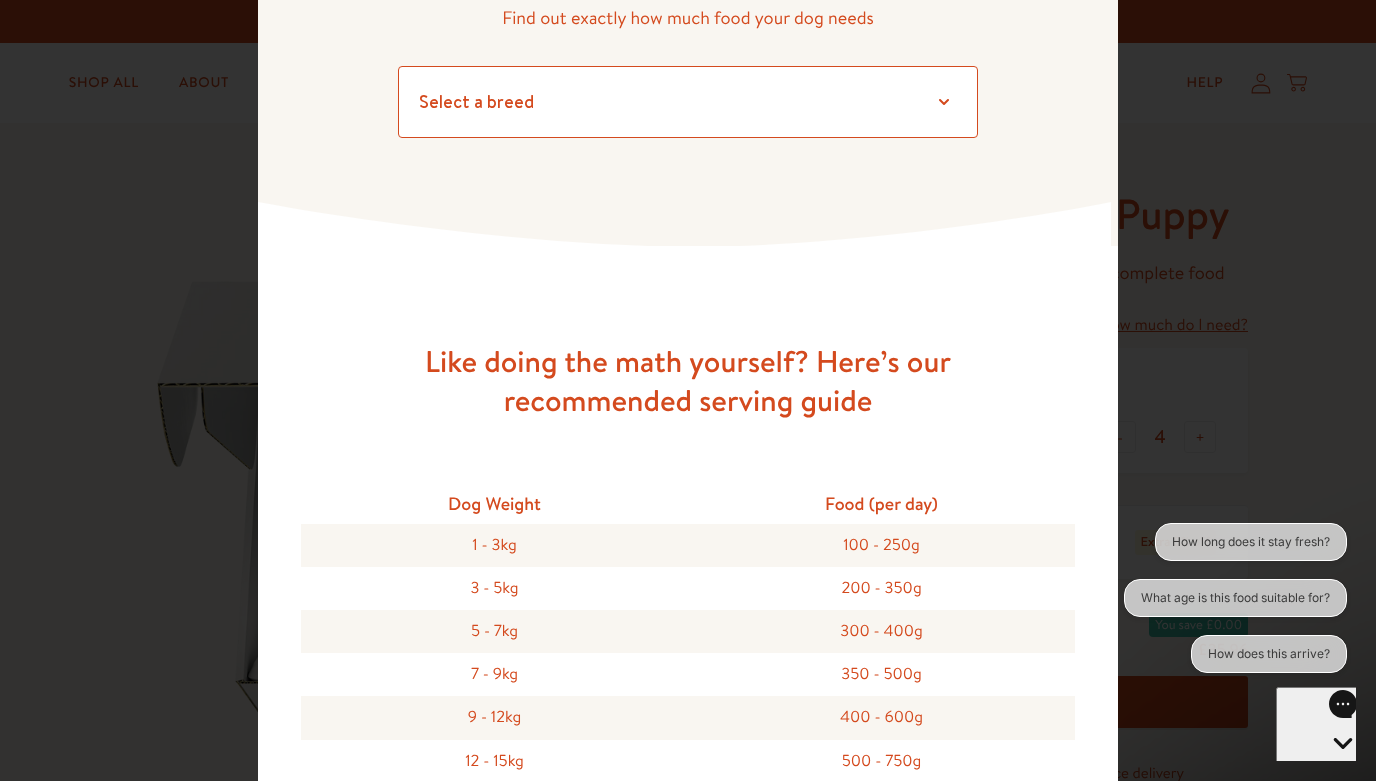 click on "Select a breed
Affenpinscher Afghan hound Airedale terrier Akita Alaskan Malamute American Staffordshire terrier American water spaniel Australian cattle dog Australian shepherd Australian terrier Basenji Basset hound Beagle Bearded collie Bedlington terrier Bernese mountain dog Bichon frise black and tan coonhound Bloodhound Border collie Border terrier Borzoi Boston terrier Bouvier des Flandres Boxer Briard Brittany Brussels griffon Bull terrier Bulldog Bullmastiff Cairn terrier Canaan dog Cavalier King Charles Spaniel Chesapeake Bay retriever Chihuahua Chinese crested Chinese shar-pei Chow chow Clumber spaniel Cocker spaniel Collie Curly-coated retriever Dachshund Dalmatian Doberman pinscher English cocker spaniel English setter English springer spaniel English toy spaniel Eskimo dog Finnish spitz Flat-coated retriever Fox terrier Foxhound French bulldog German shepherd German shorthaired pointer German wirehaired pointer Golden retriever Gordon setter Great Dane Pug" at bounding box center (688, 102) 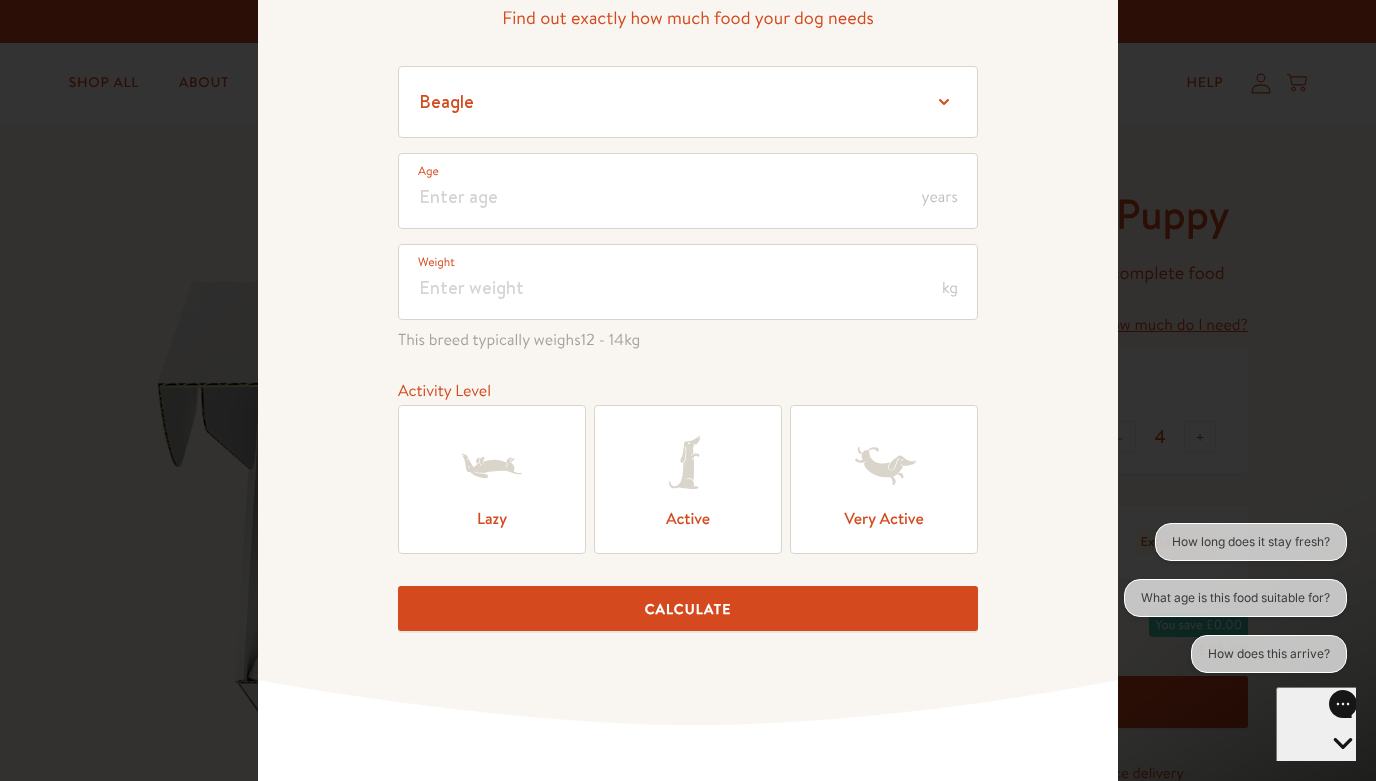 click on "Active" at bounding box center (688, 479) 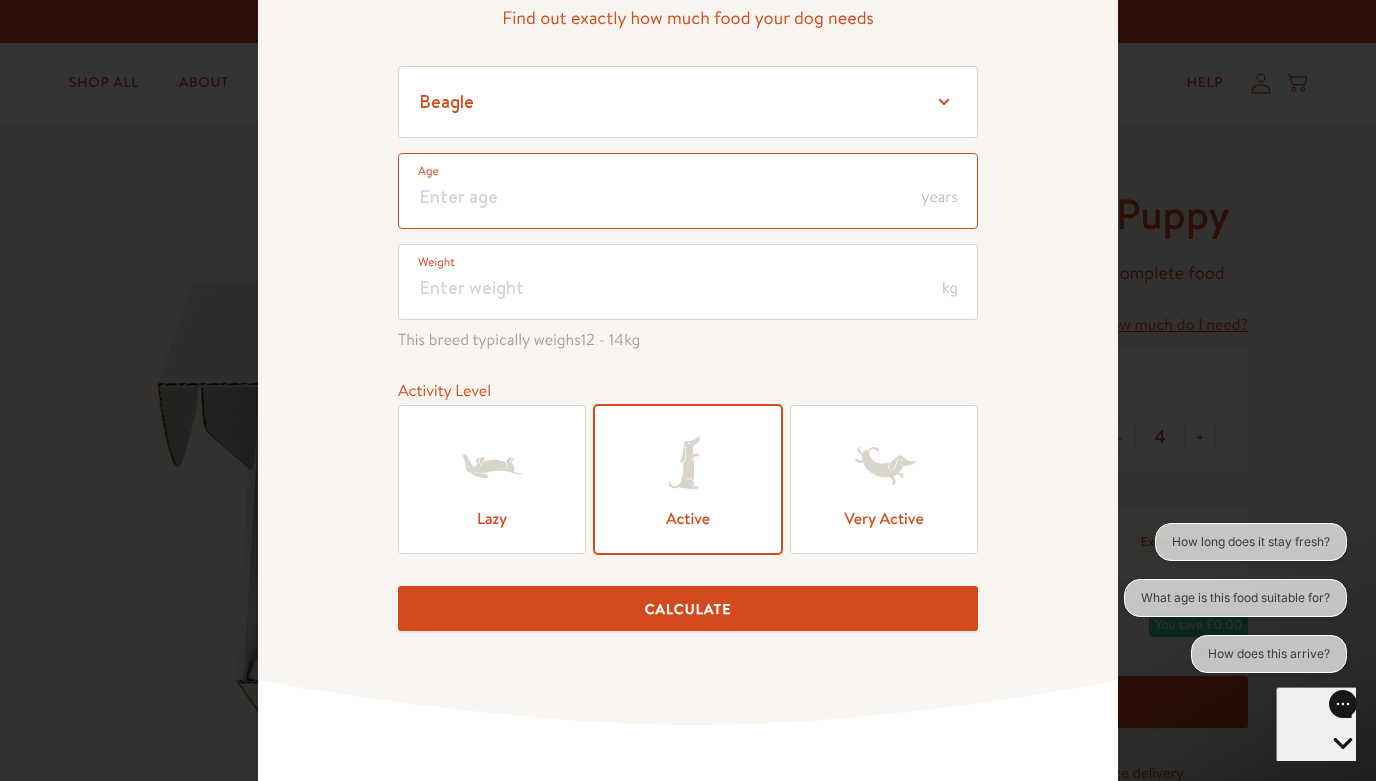 click at bounding box center [688, 191] 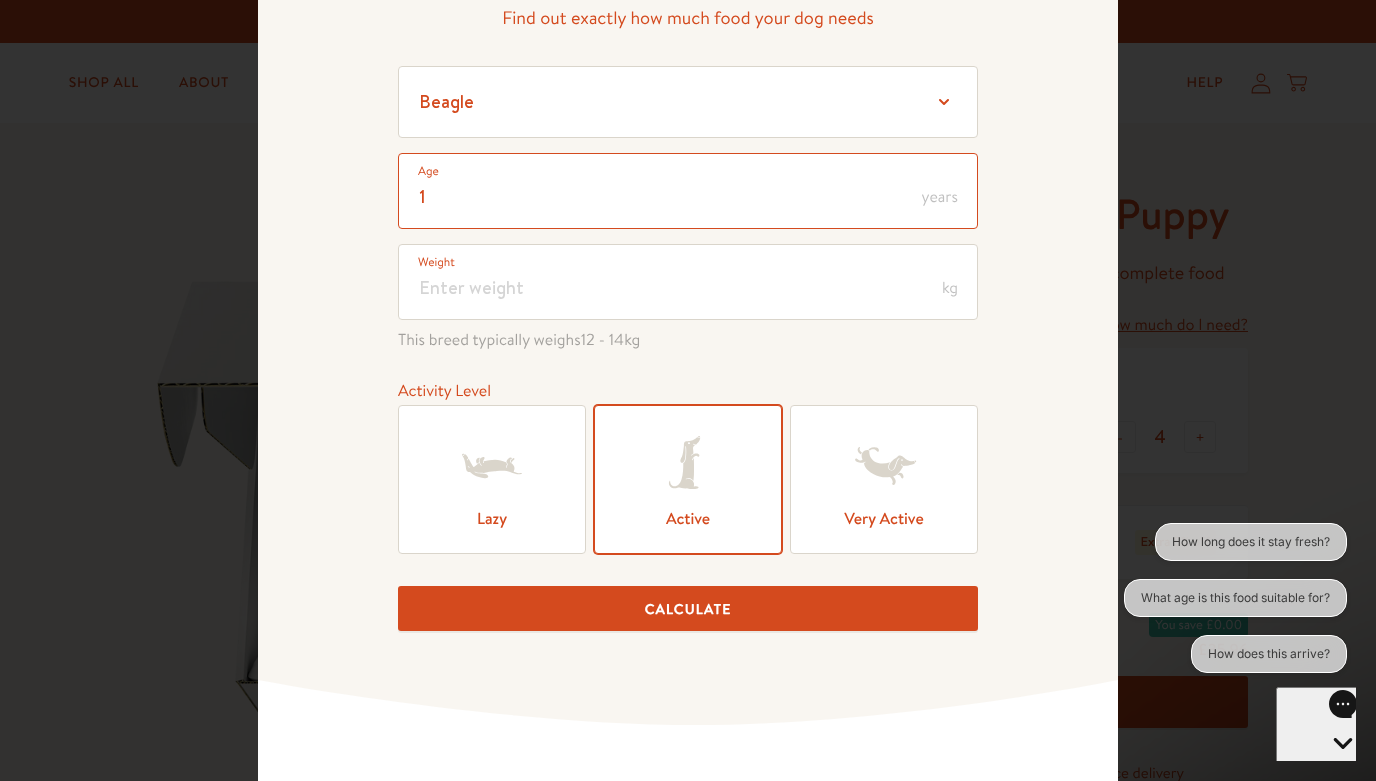 type on "1" 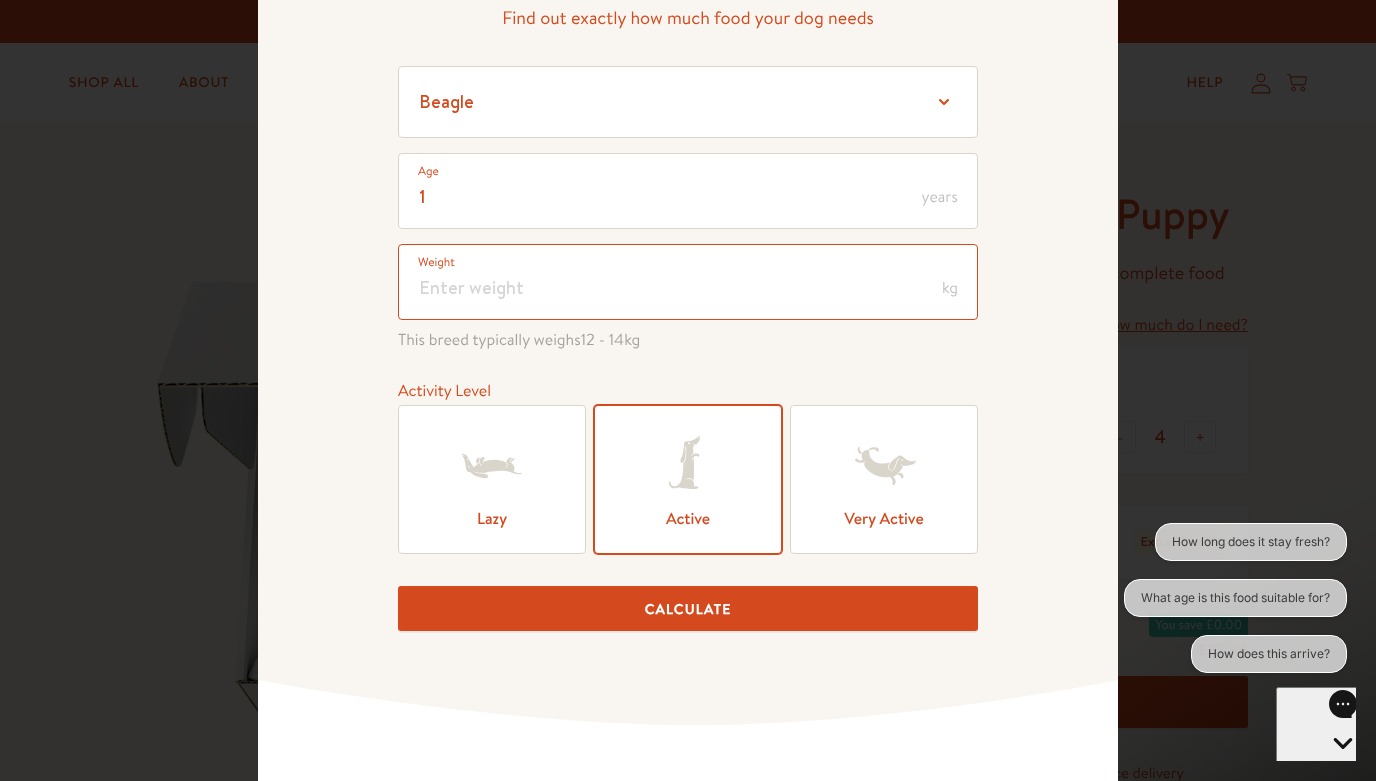click at bounding box center [688, 282] 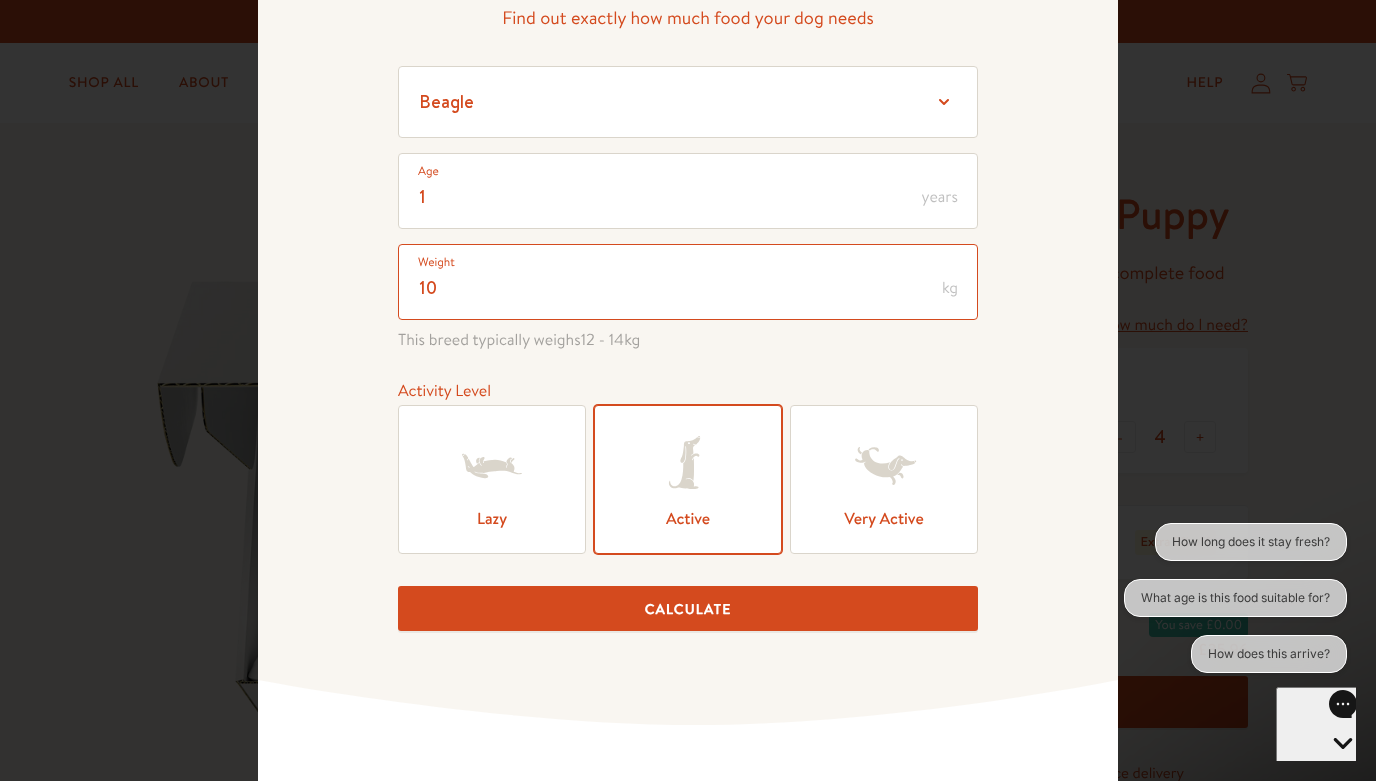 type on "10" 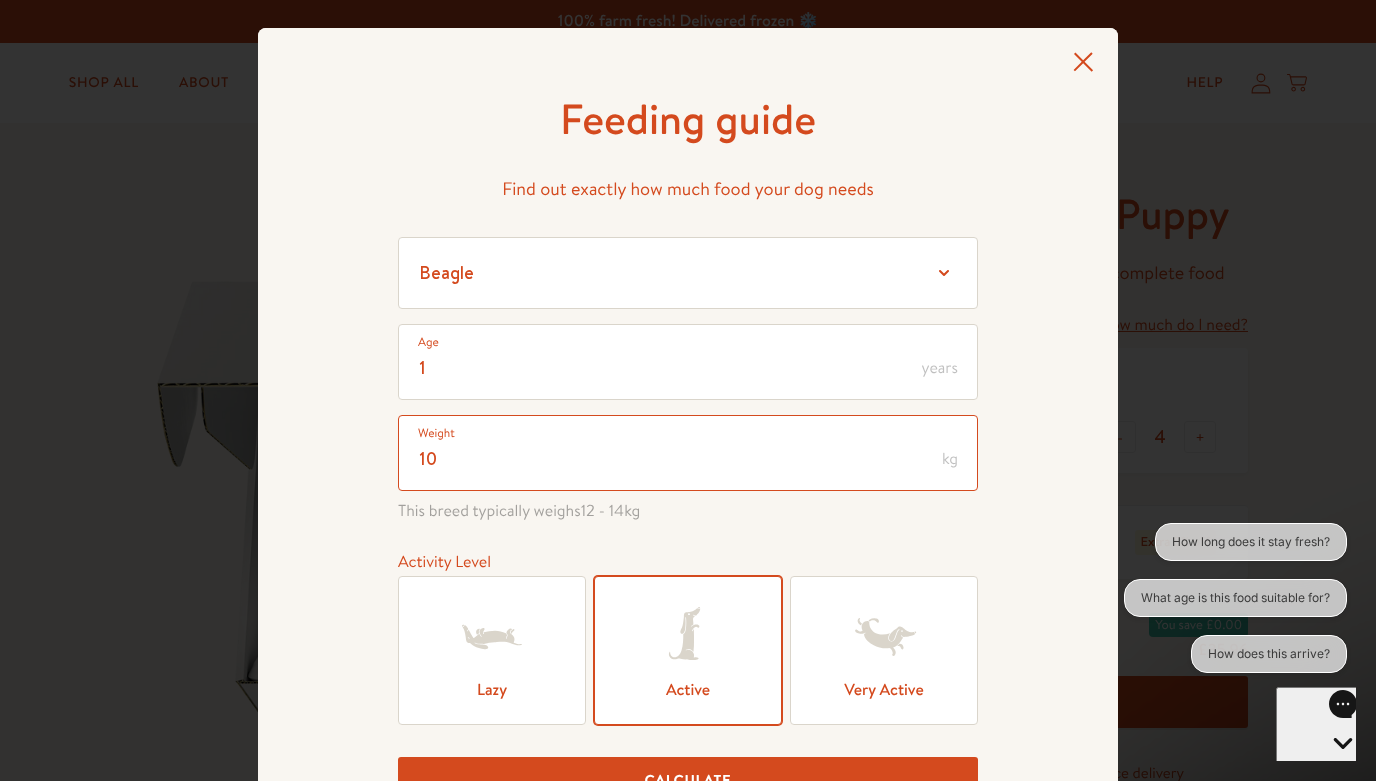 scroll, scrollTop: 0, scrollLeft: 0, axis: both 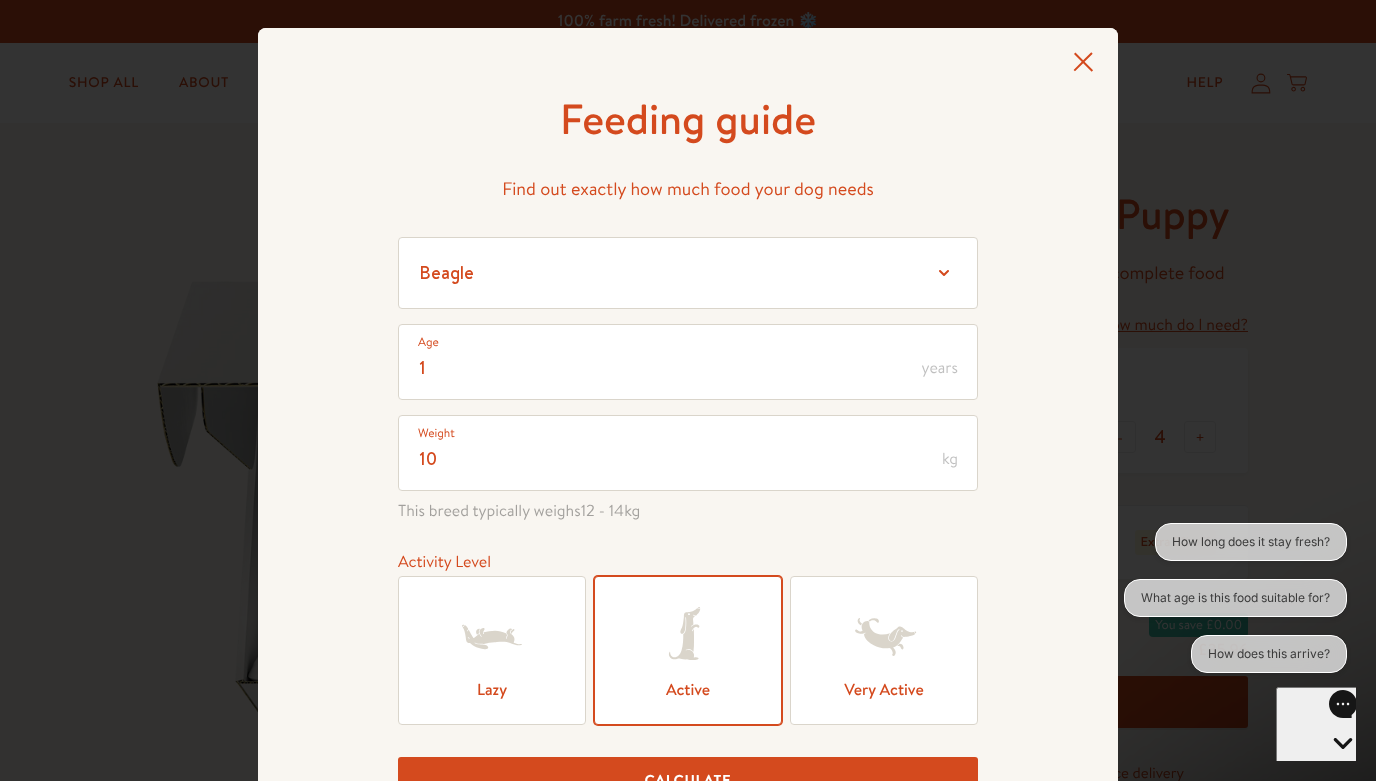 click 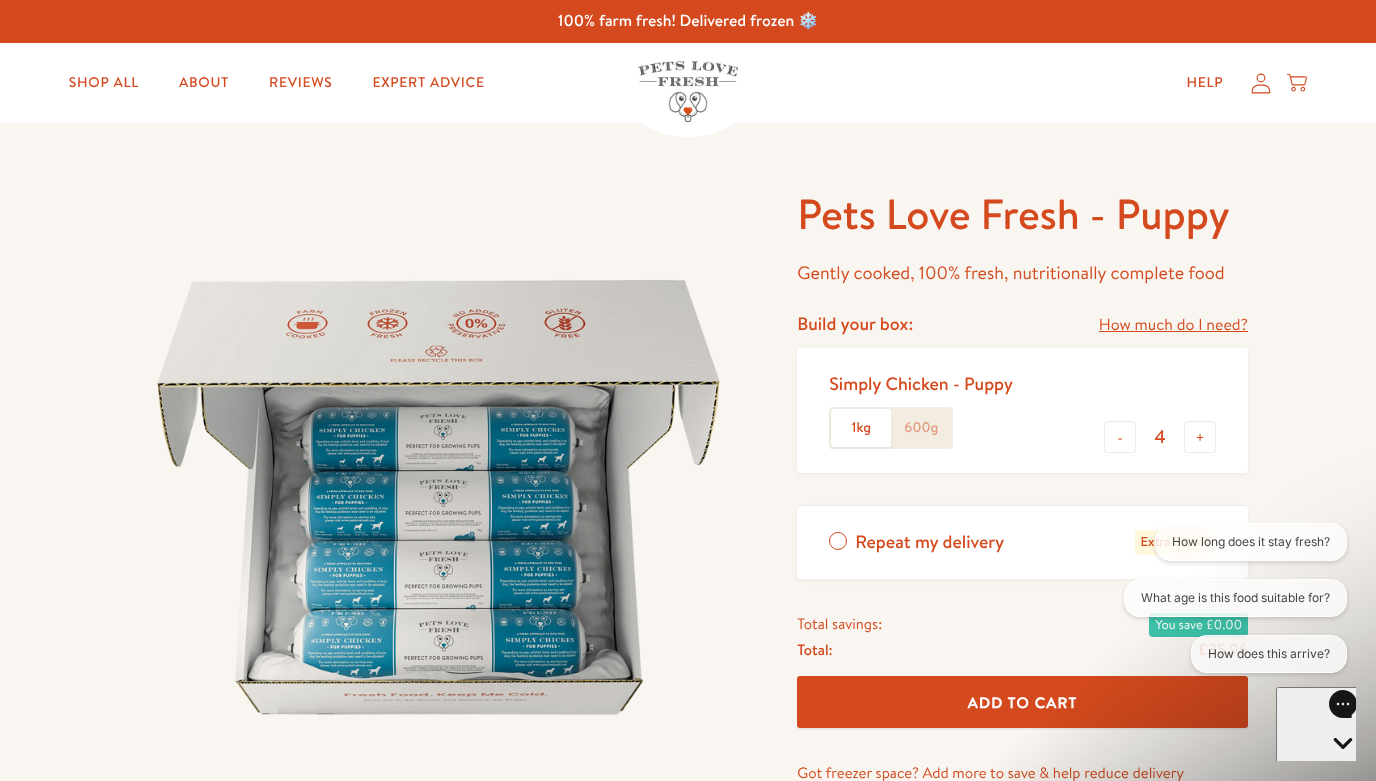 click on "-" at bounding box center [1120, 437] 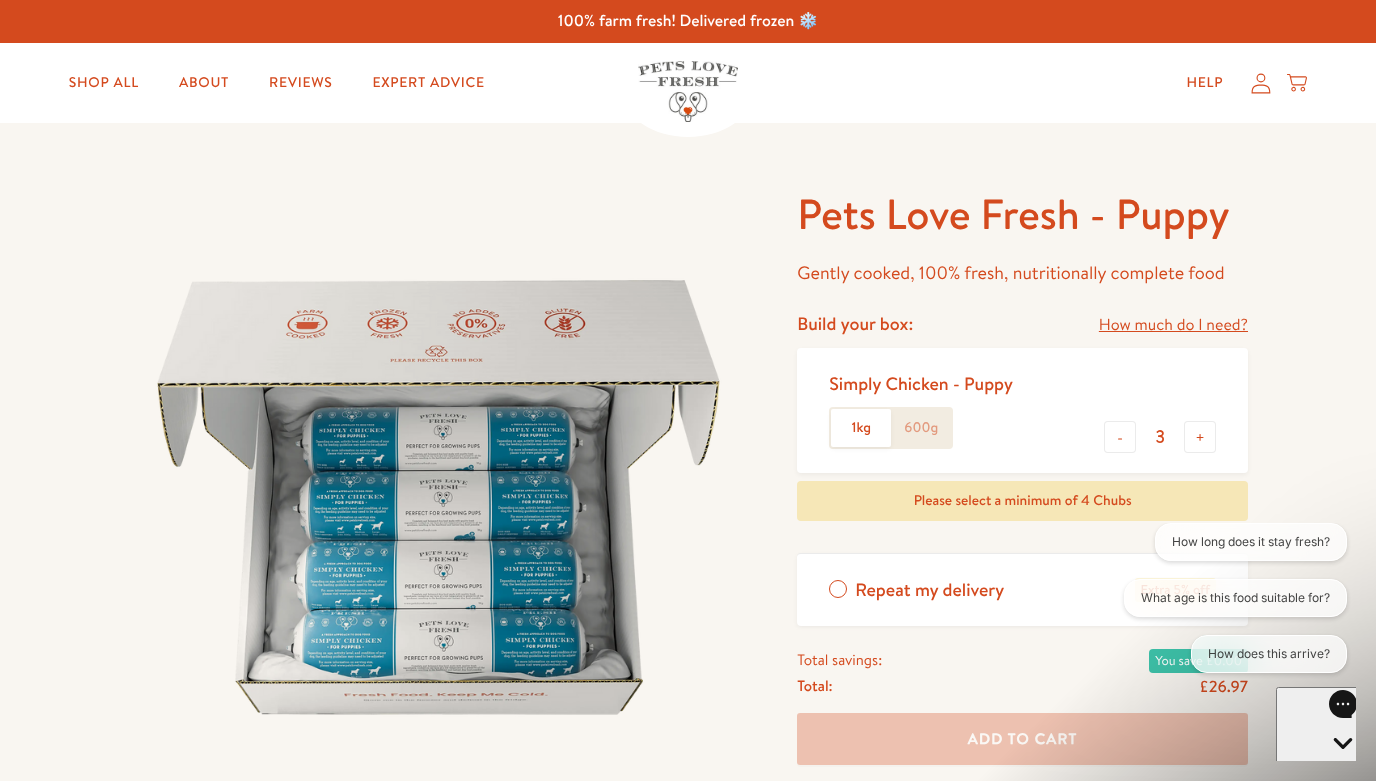 click on "-" at bounding box center (1120, 437) 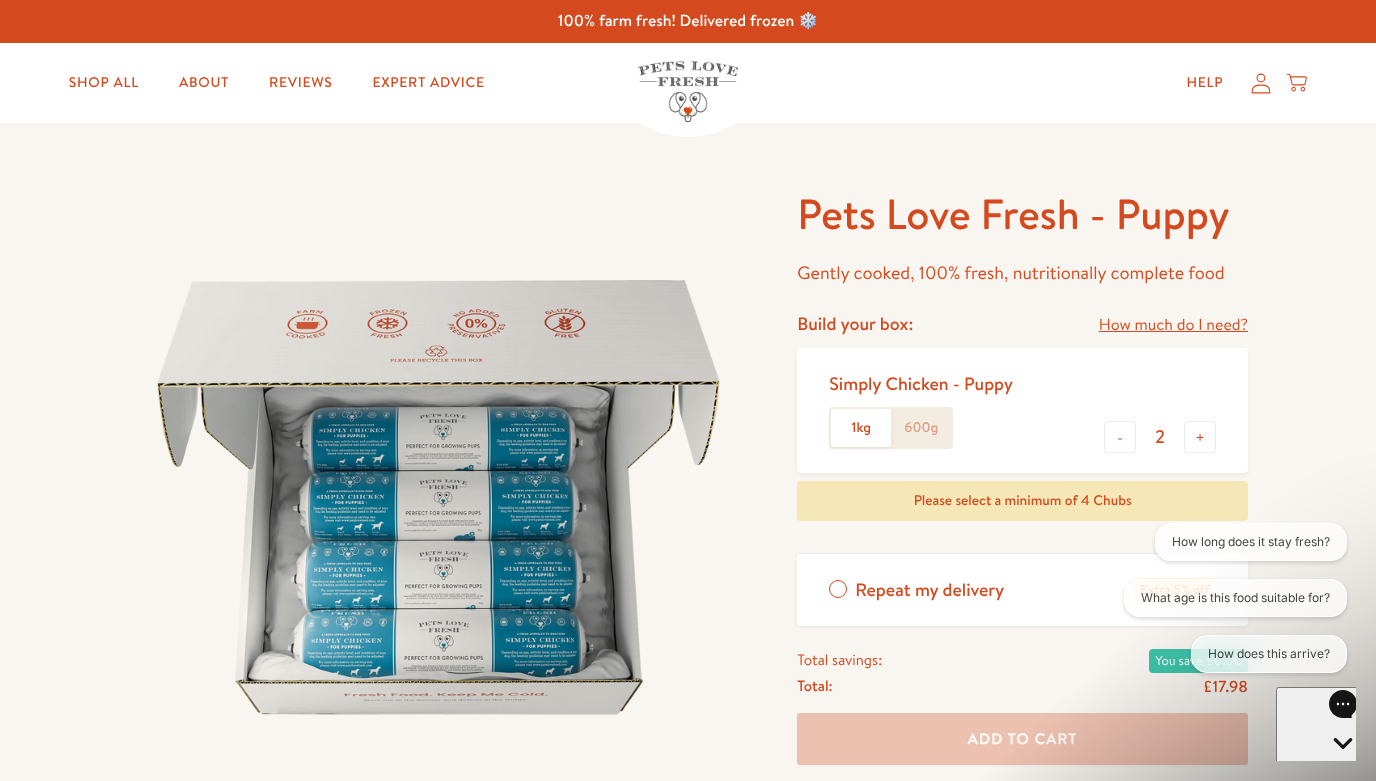 click on "-" at bounding box center [1120, 437] 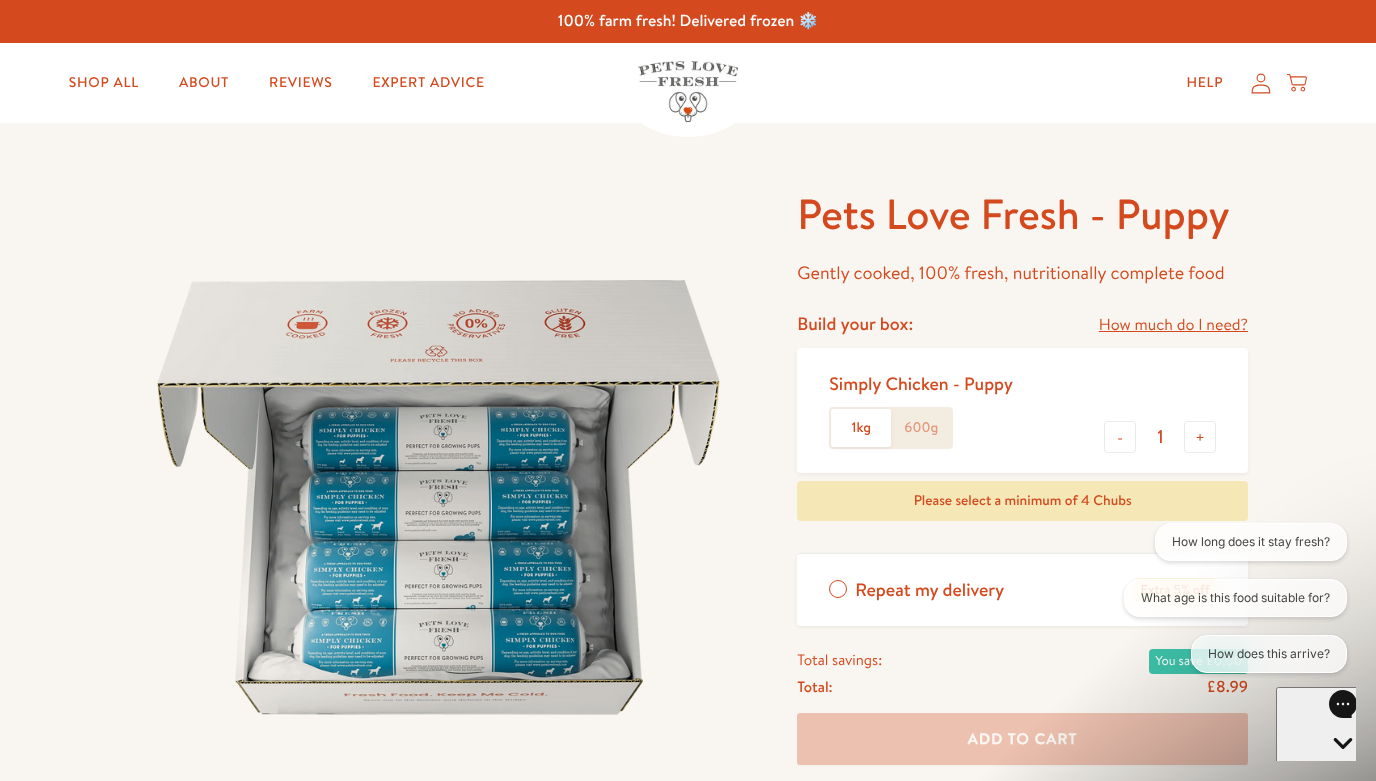 click on "+" at bounding box center [1200, 437] 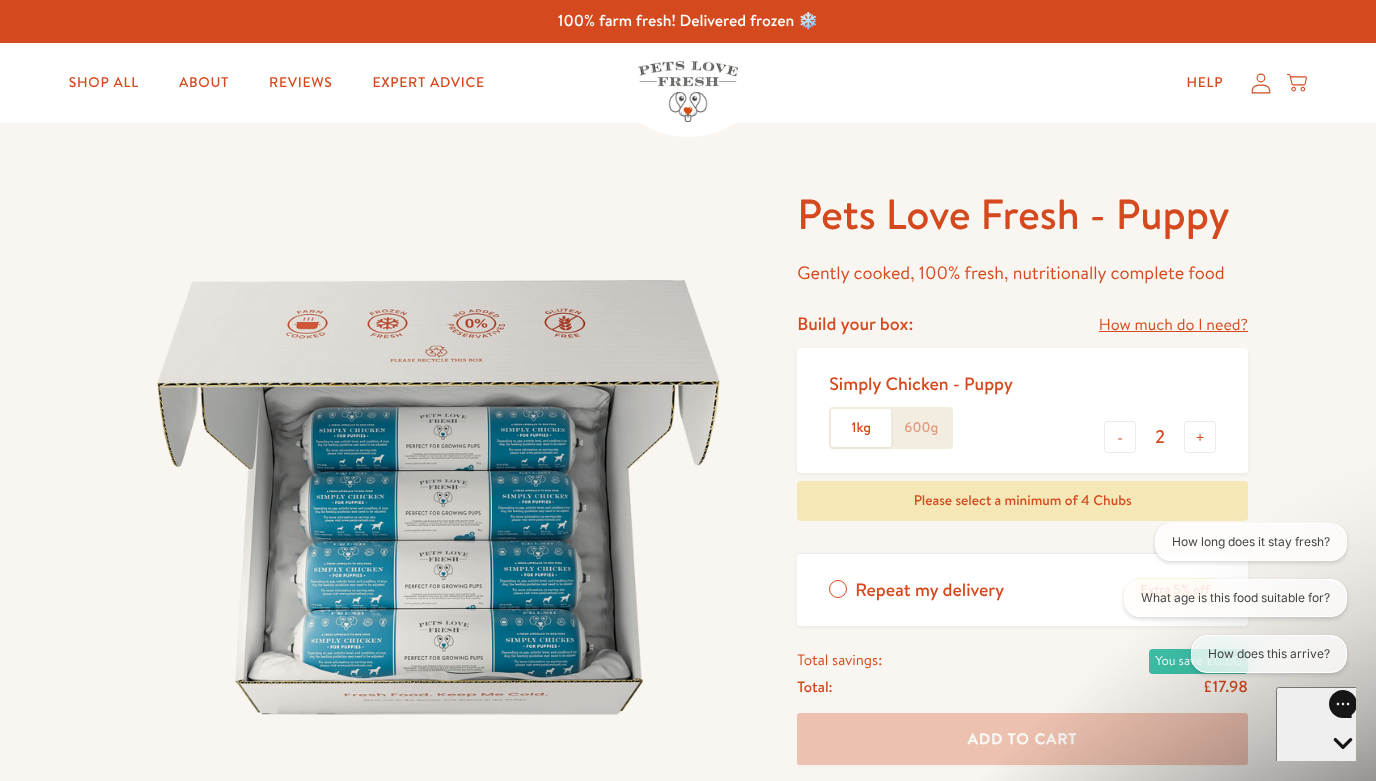 click on "+" at bounding box center [1200, 437] 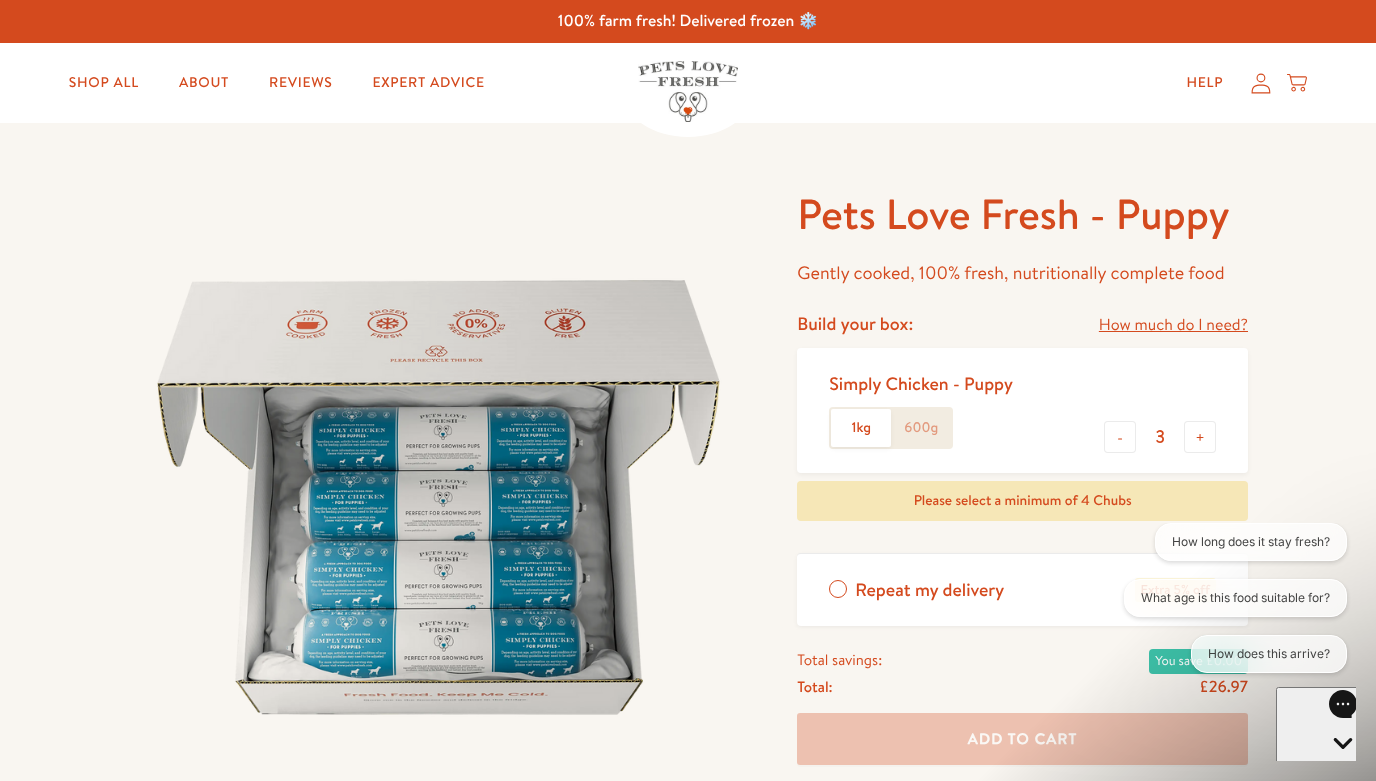 click on "+" at bounding box center (1200, 437) 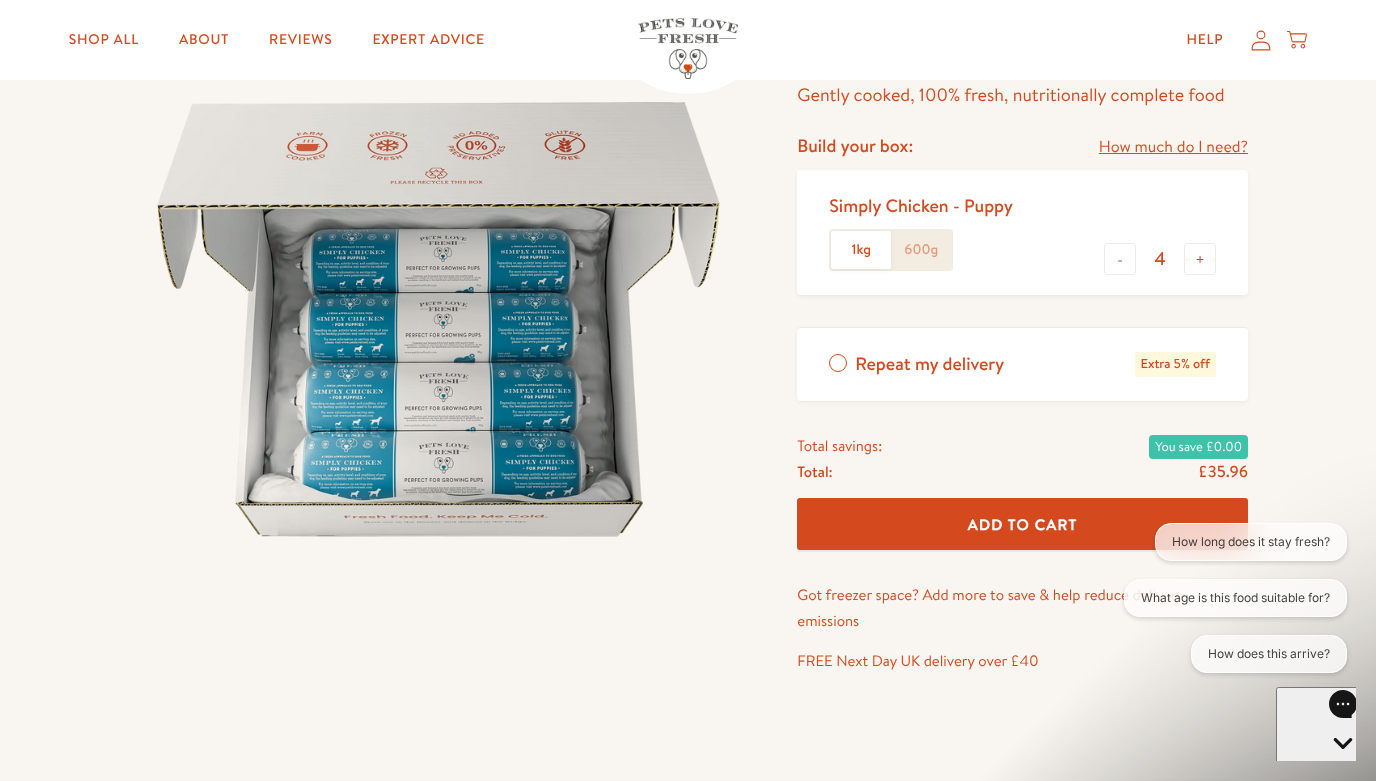 scroll, scrollTop: 0, scrollLeft: 0, axis: both 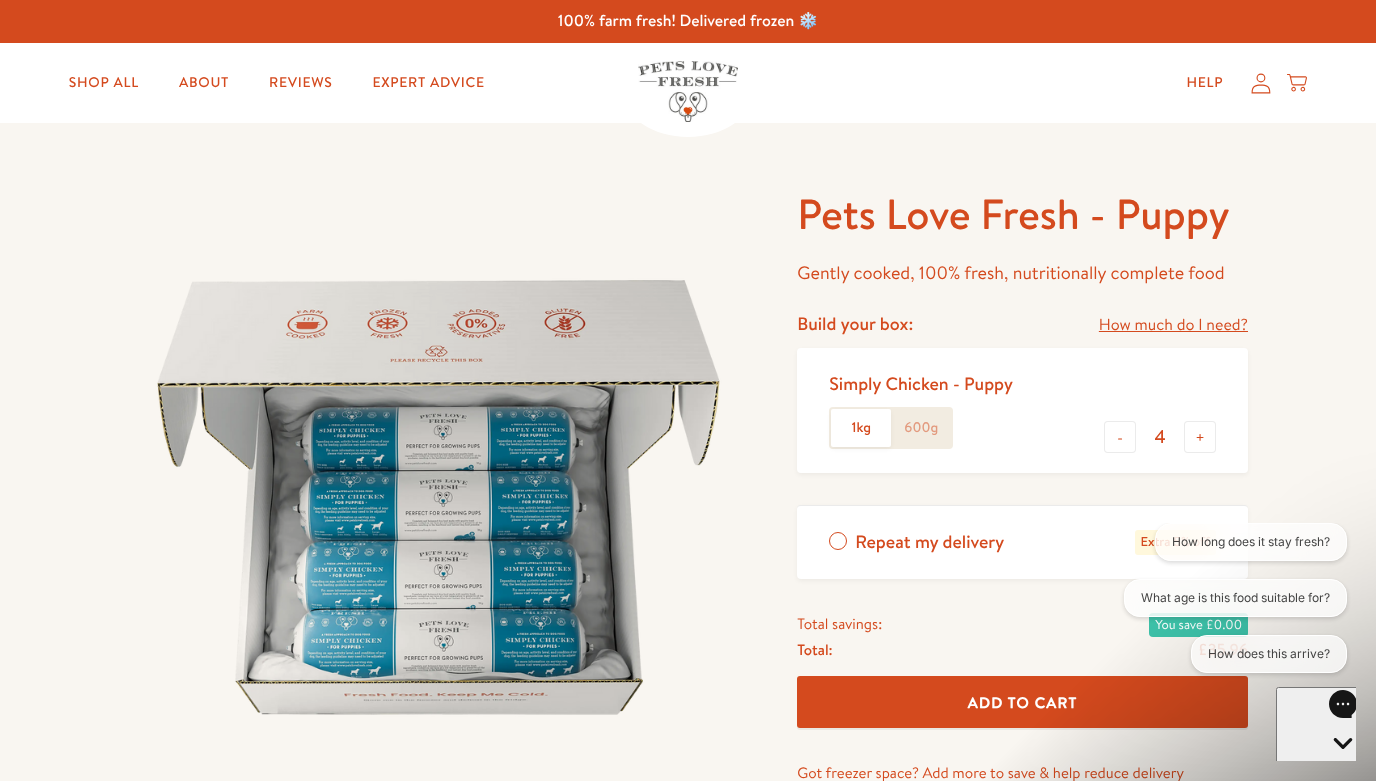 click on "How much do I need?" at bounding box center (1173, 325) 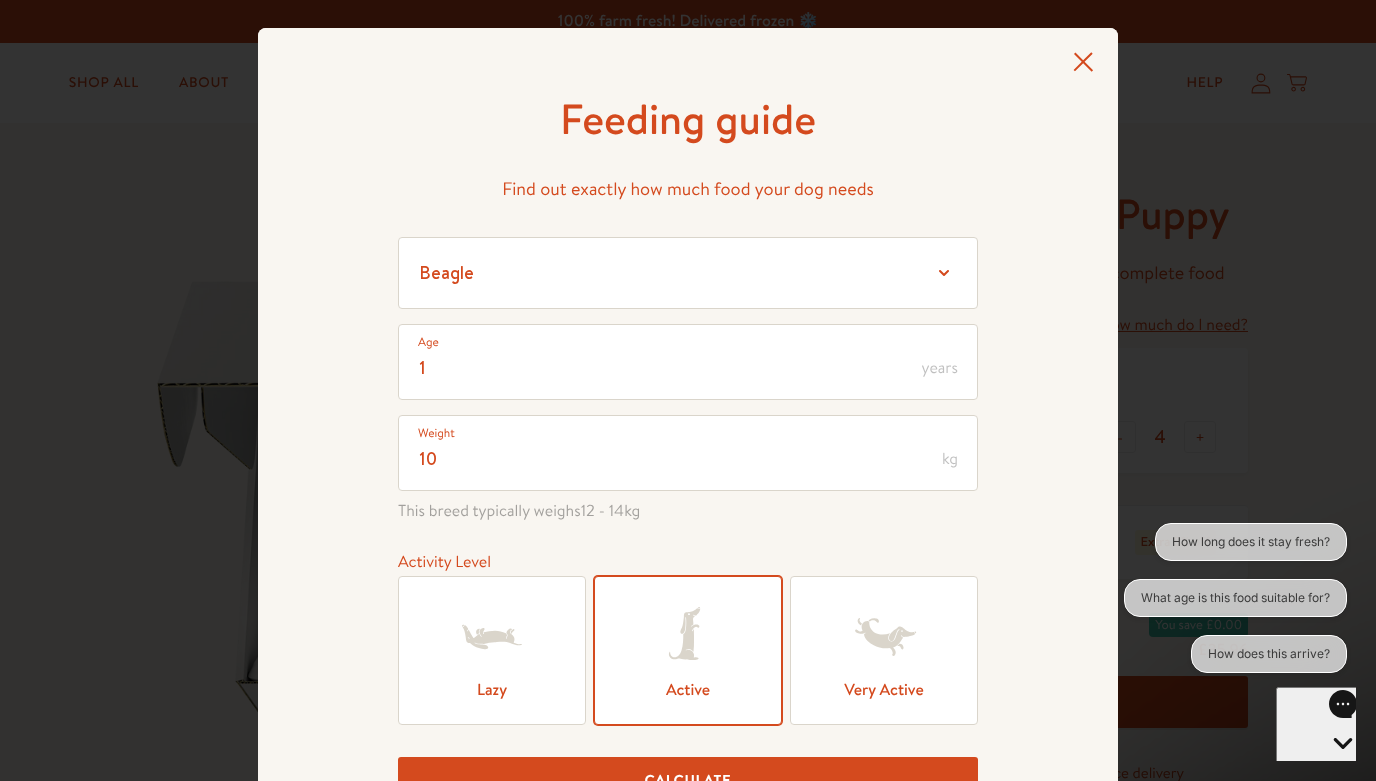 click 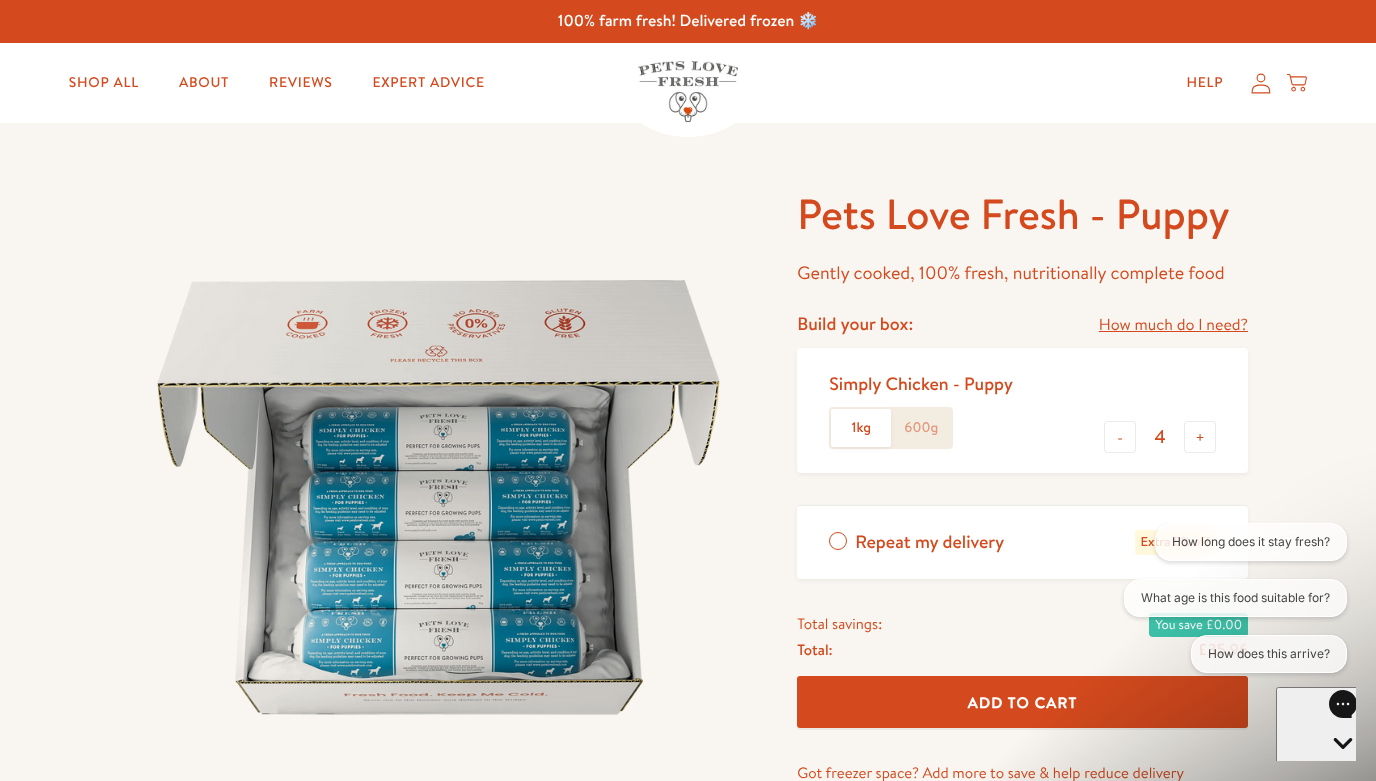 click on "How much do I need?" at bounding box center [1173, 325] 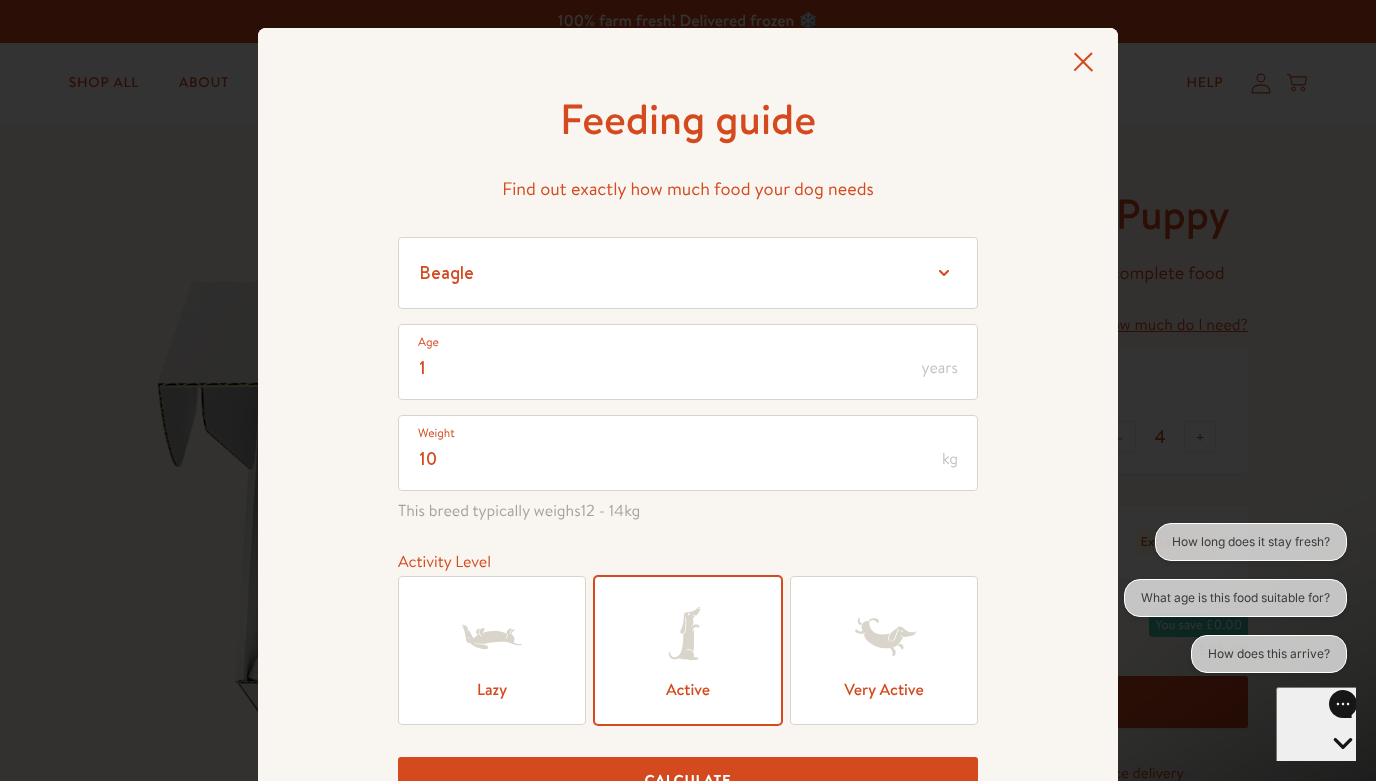 click at bounding box center (1083, 66) 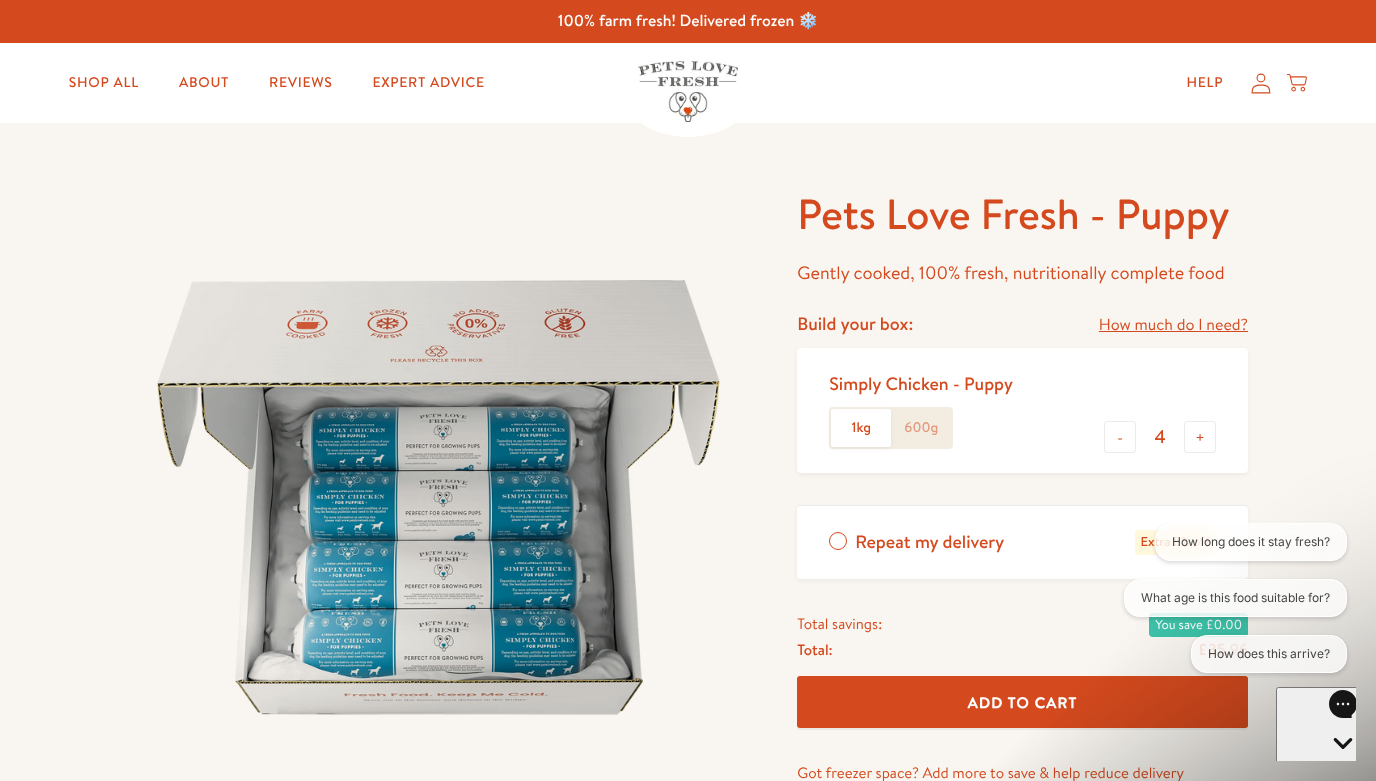 click on "How much do I need?" at bounding box center (1173, 325) 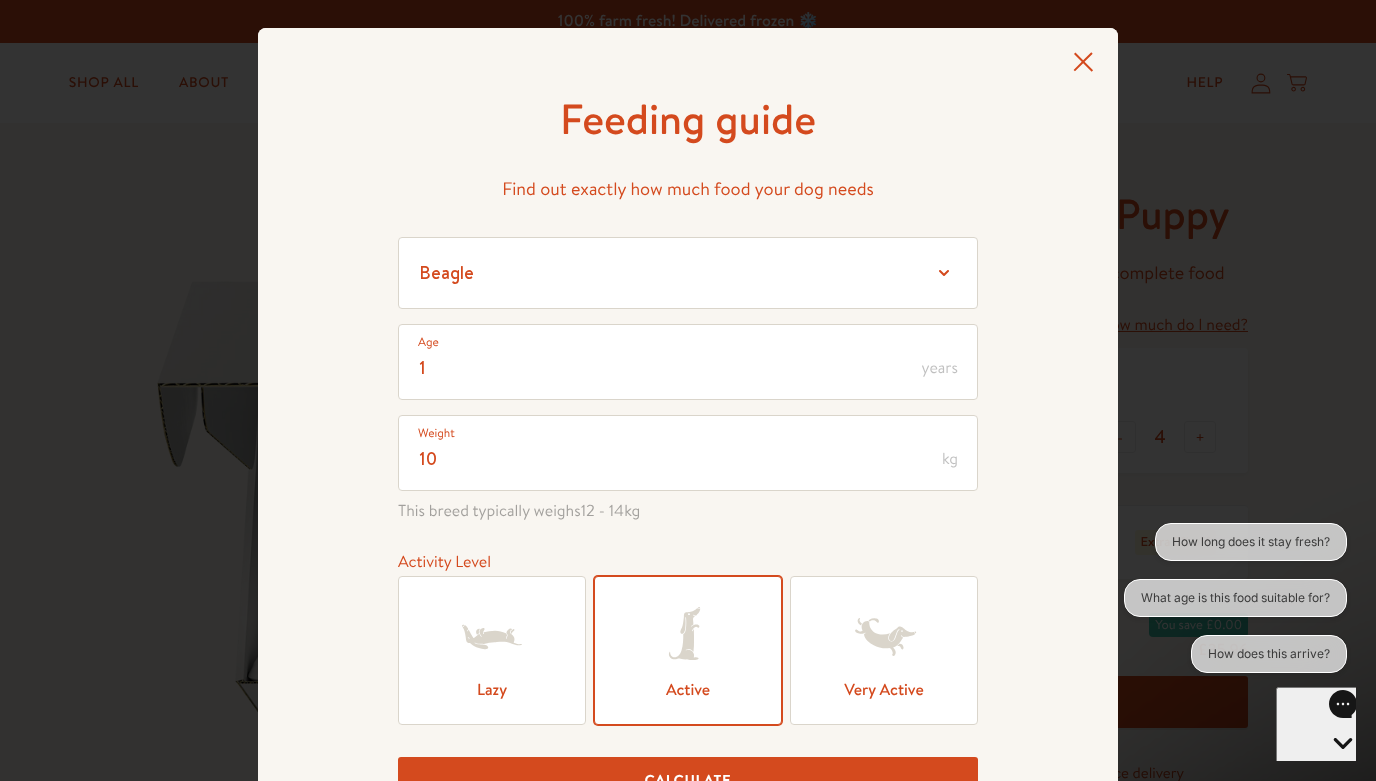 click 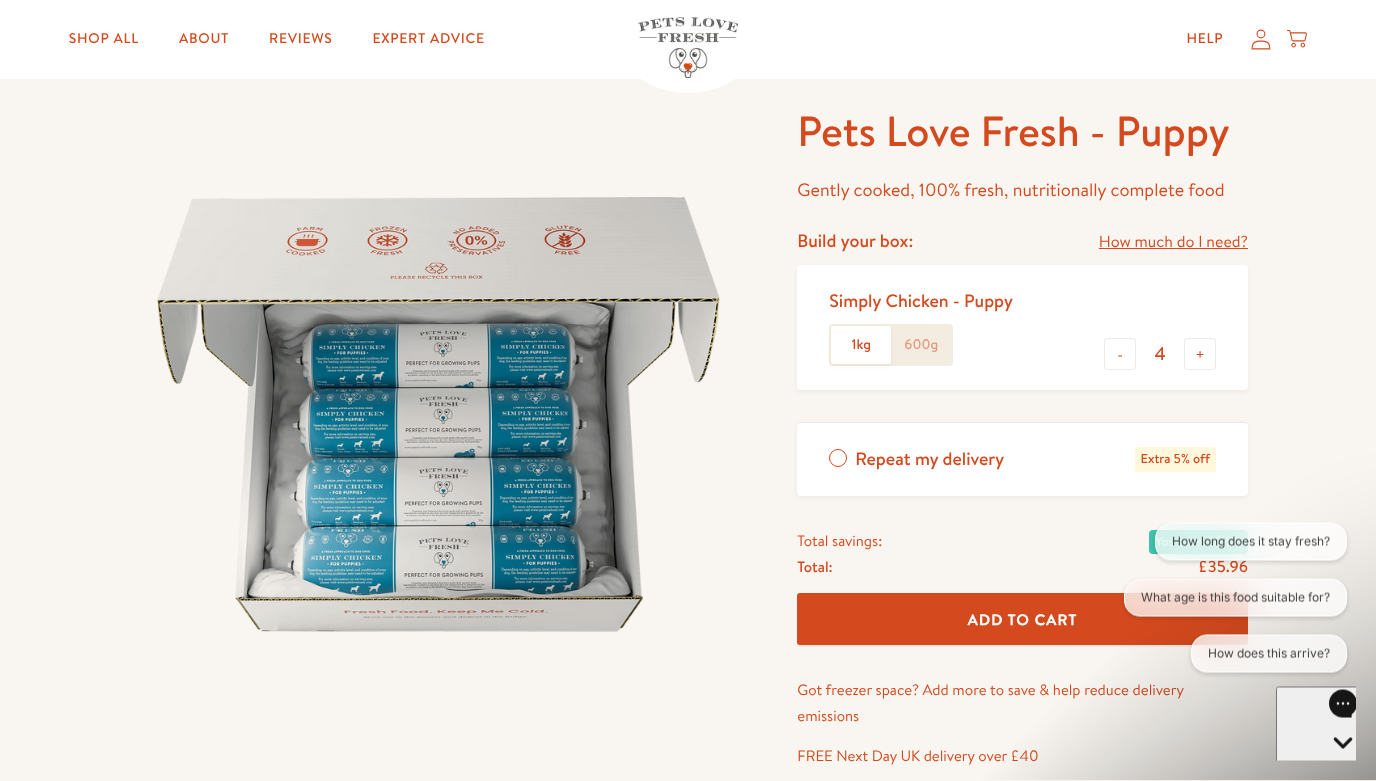 scroll, scrollTop: 0, scrollLeft: 0, axis: both 